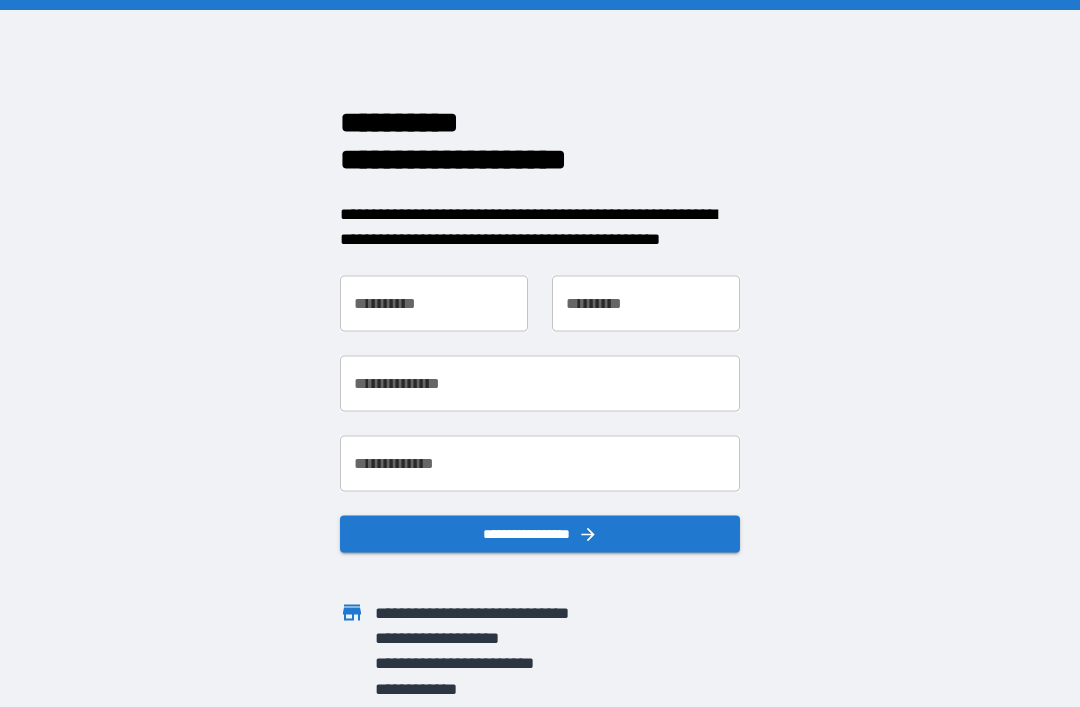 scroll, scrollTop: 0, scrollLeft: 0, axis: both 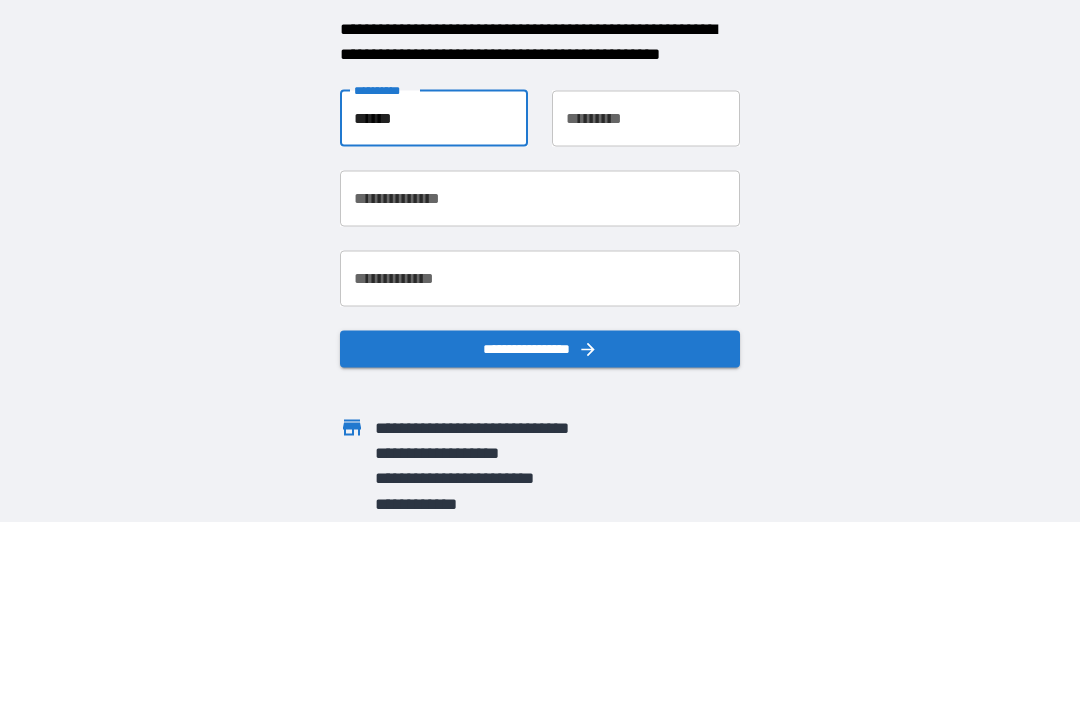 type on "******" 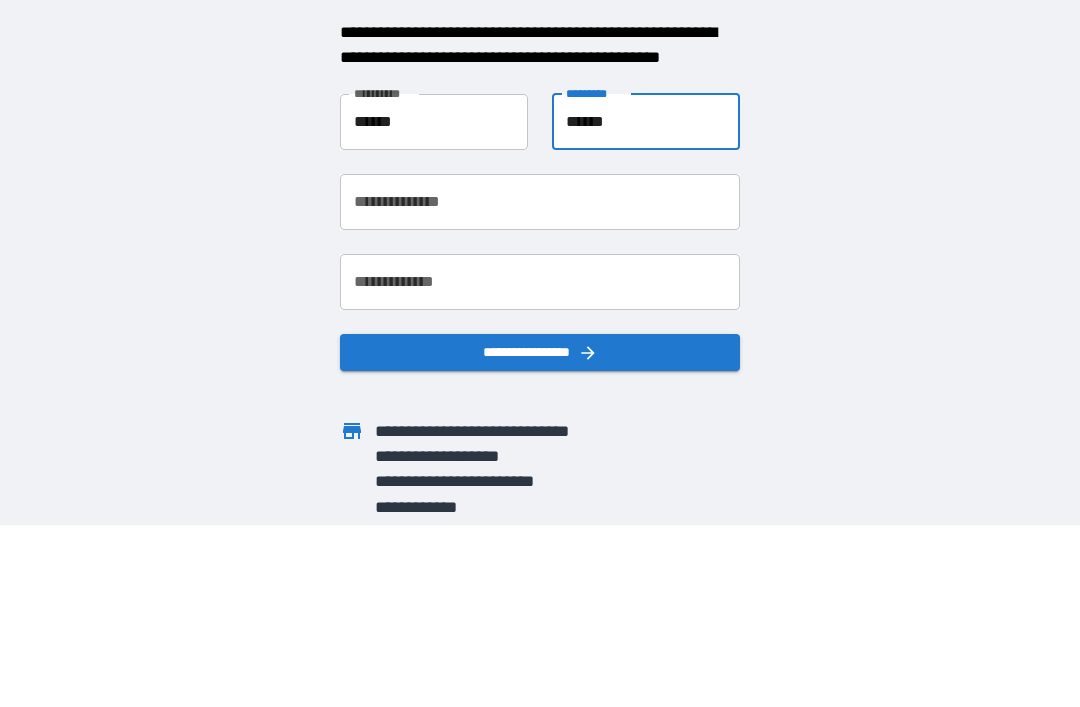 type on "******" 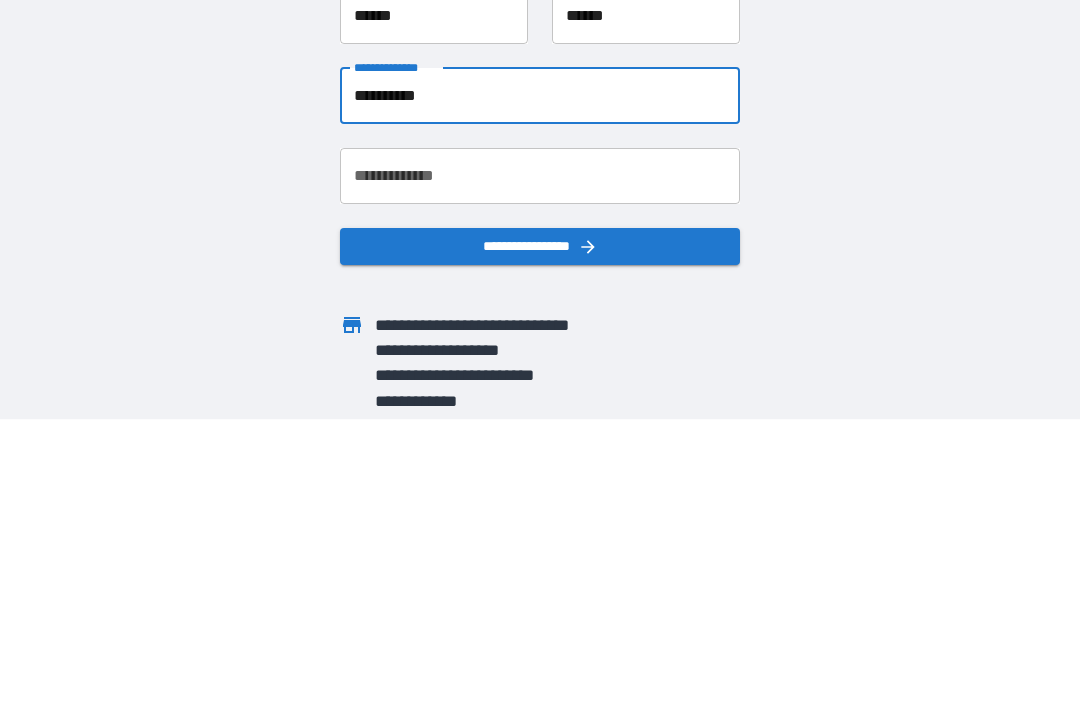 type on "**********" 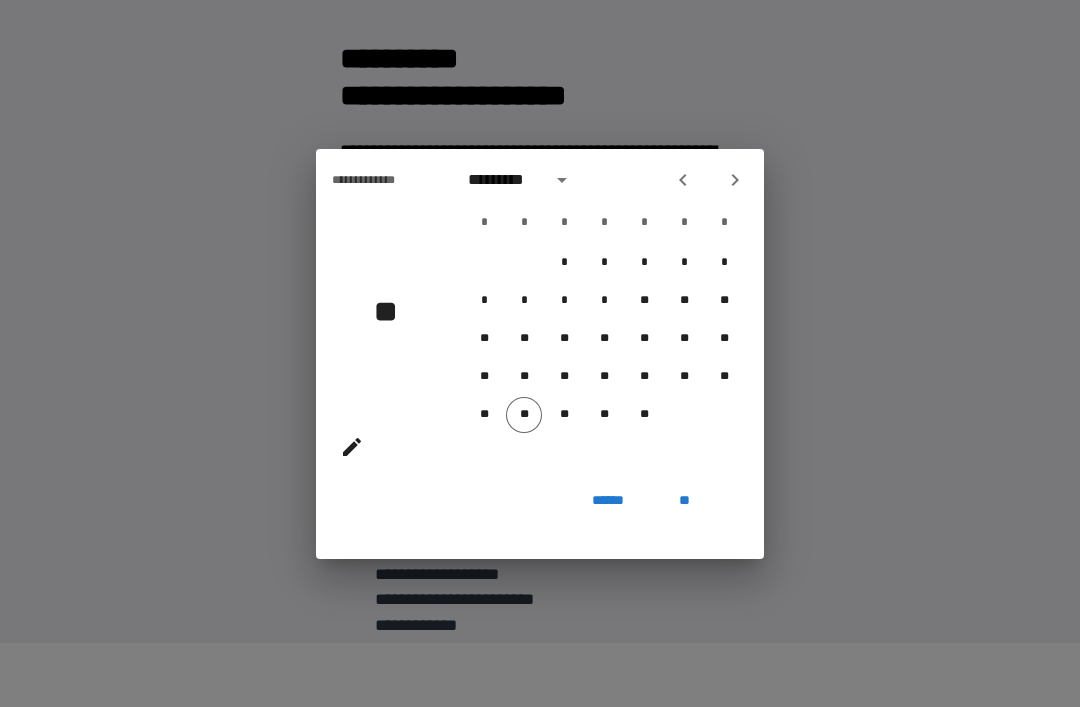 click 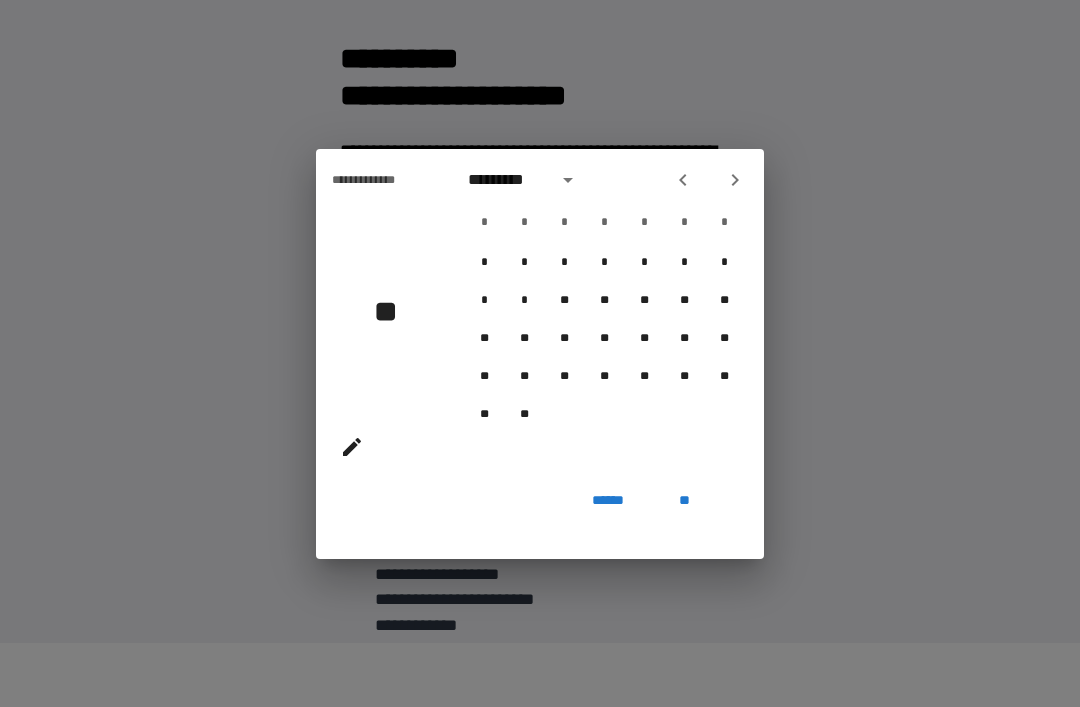 click 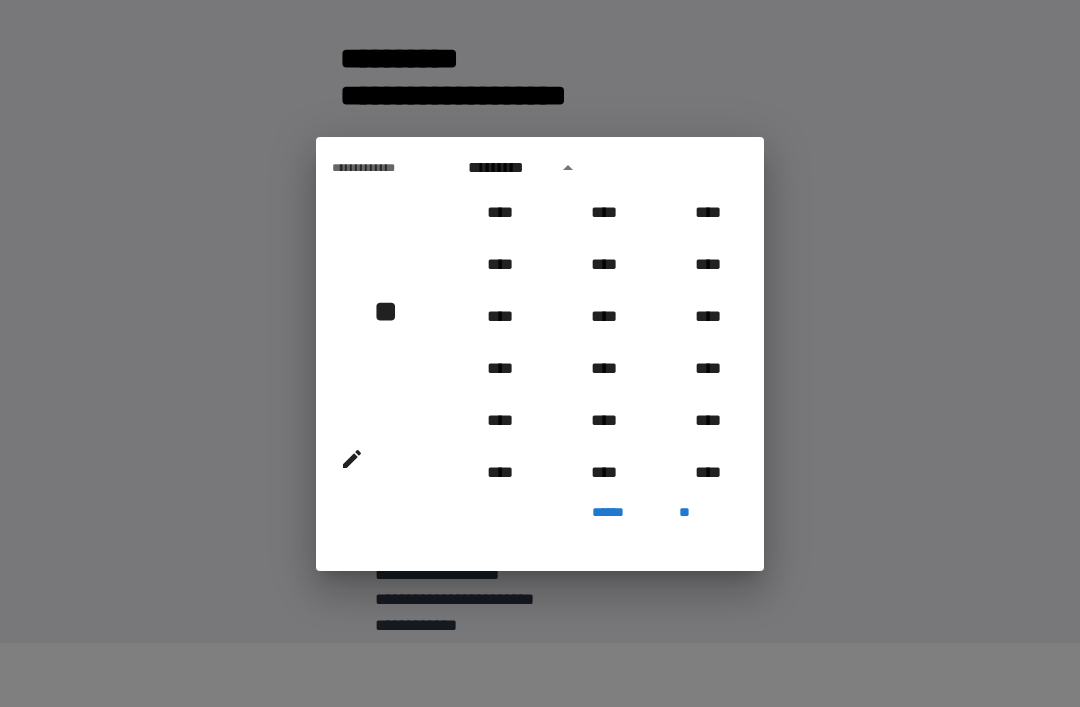 scroll, scrollTop: 991, scrollLeft: 0, axis: vertical 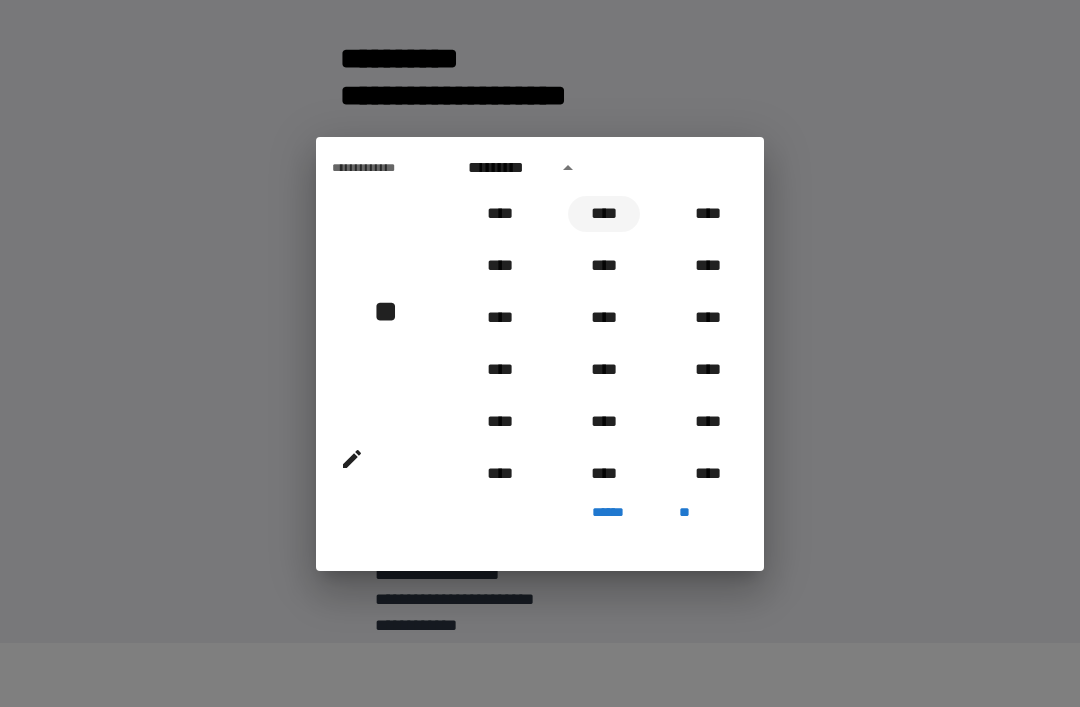click on "****" at bounding box center (604, 214) 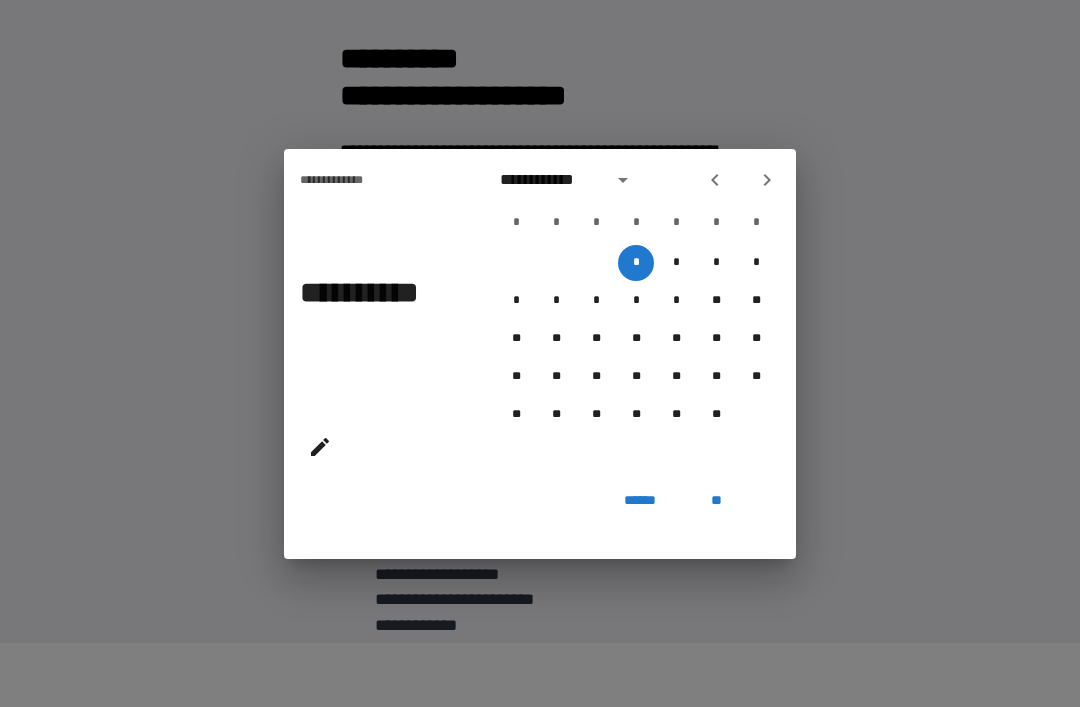 click 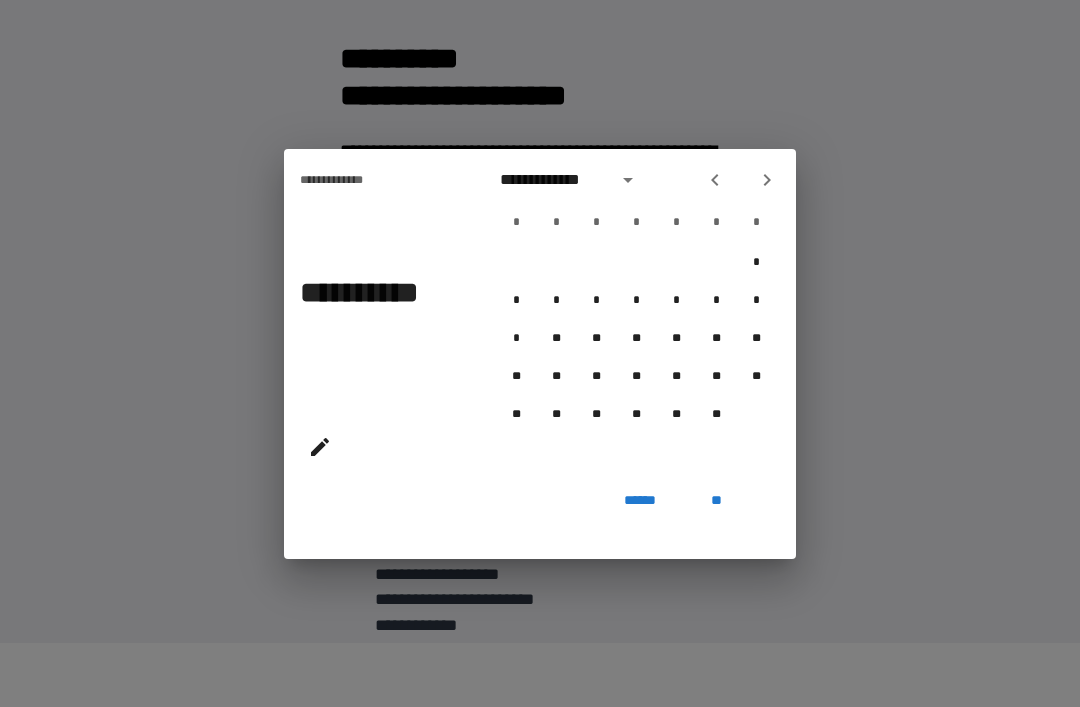click 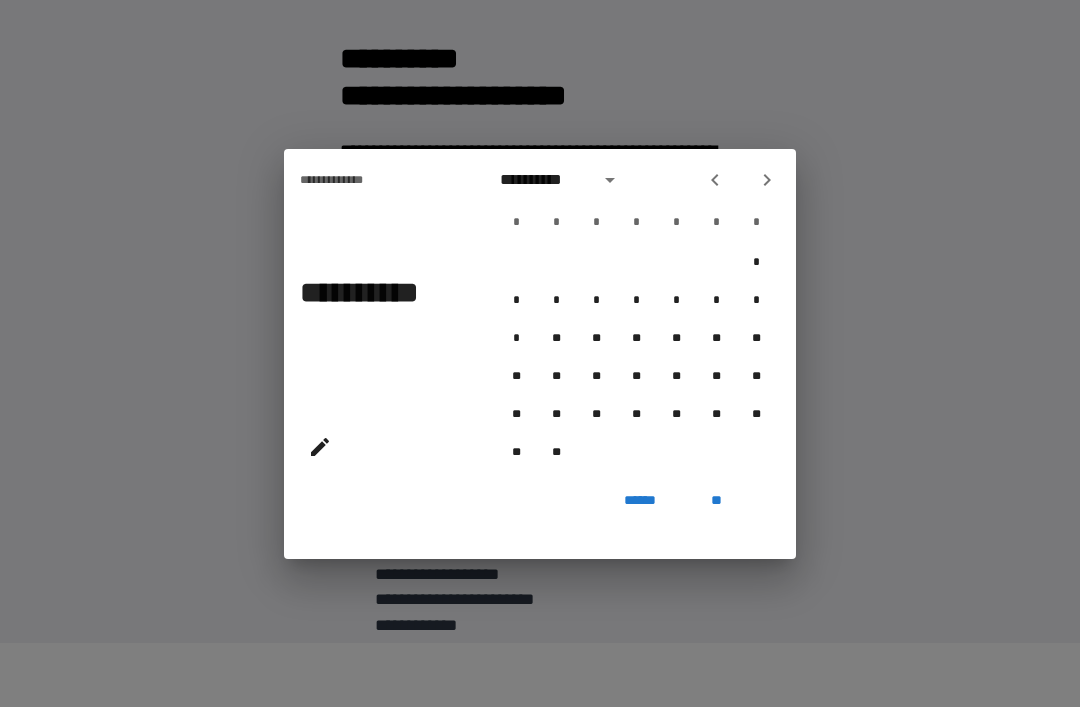 click 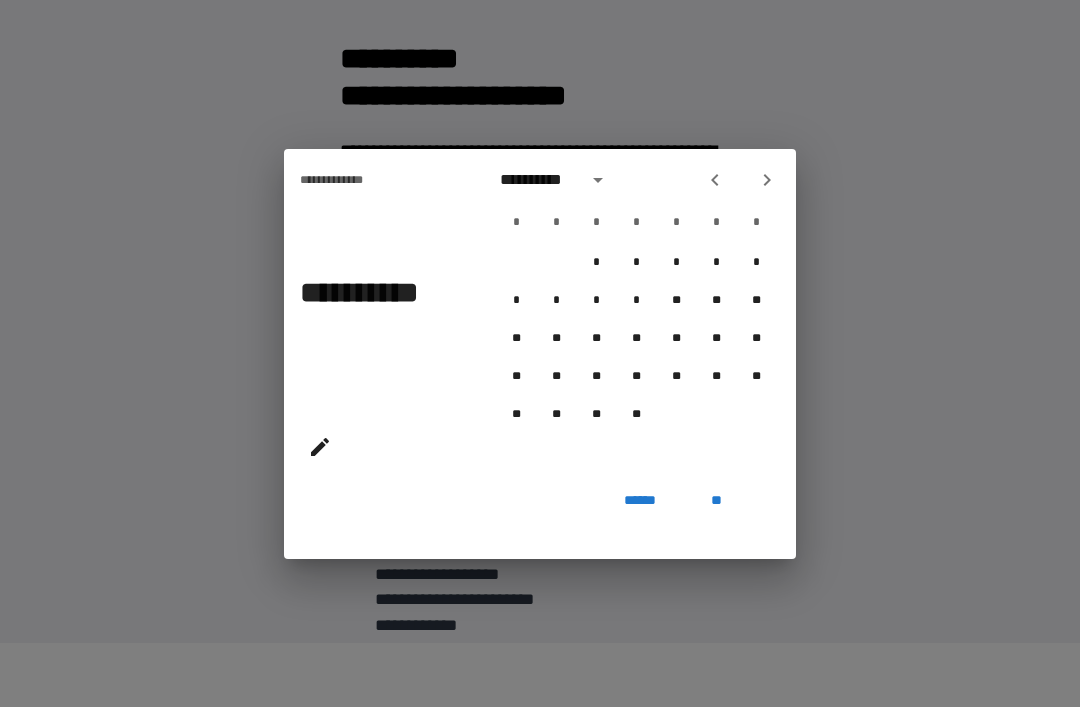 click 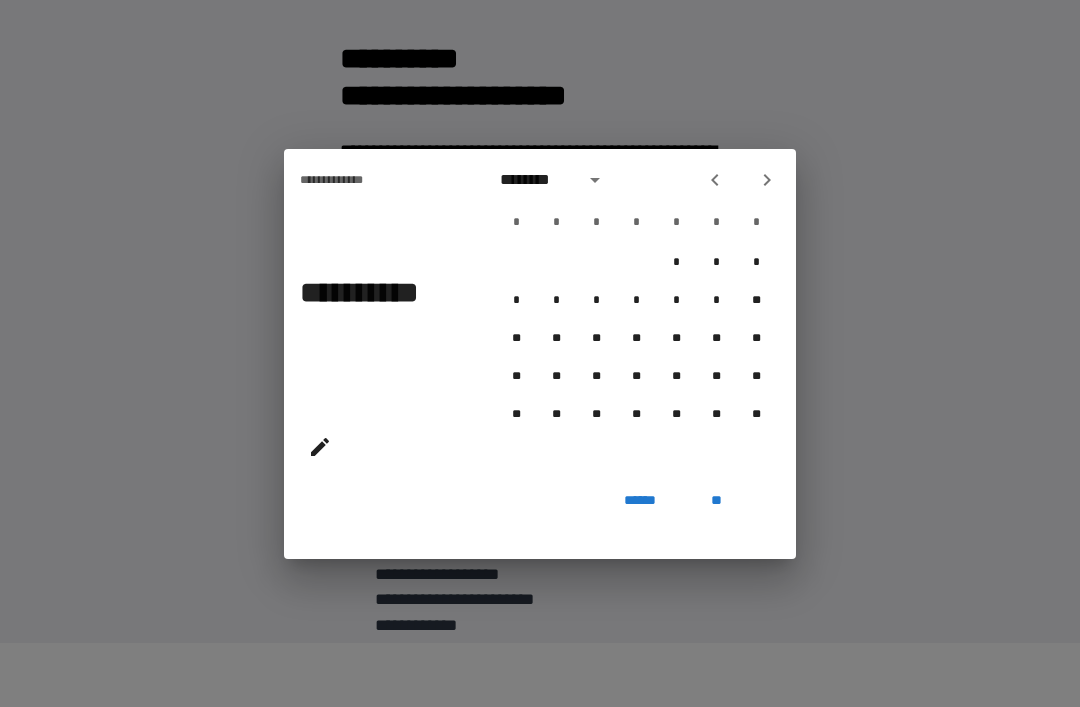 click 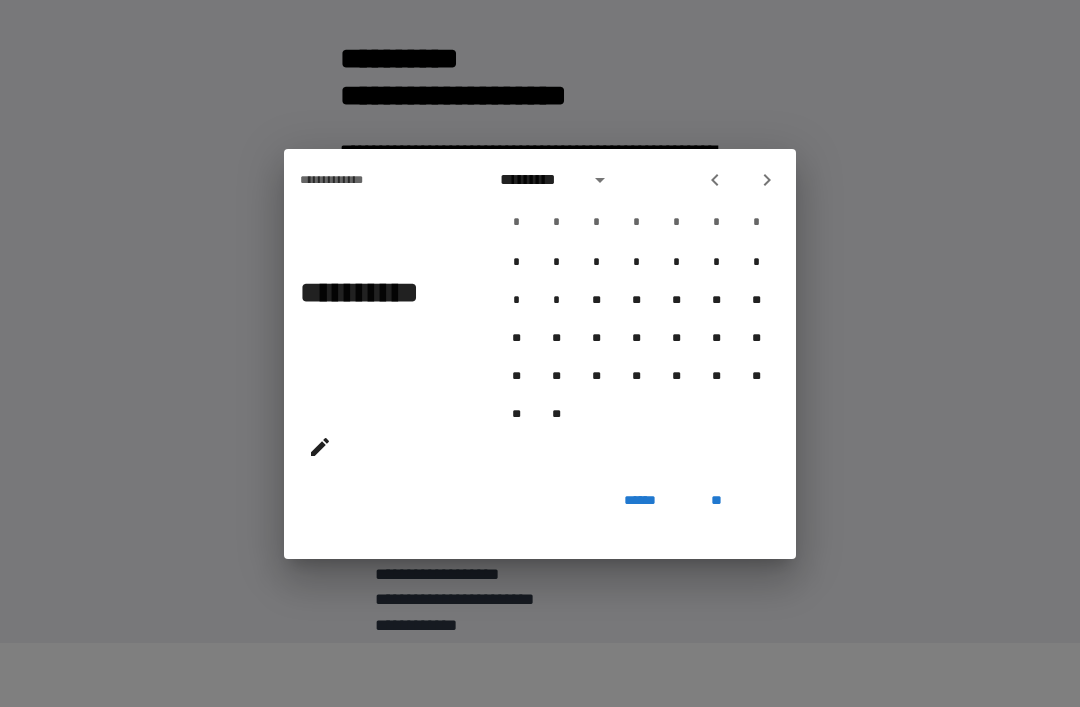 click at bounding box center (767, 180) 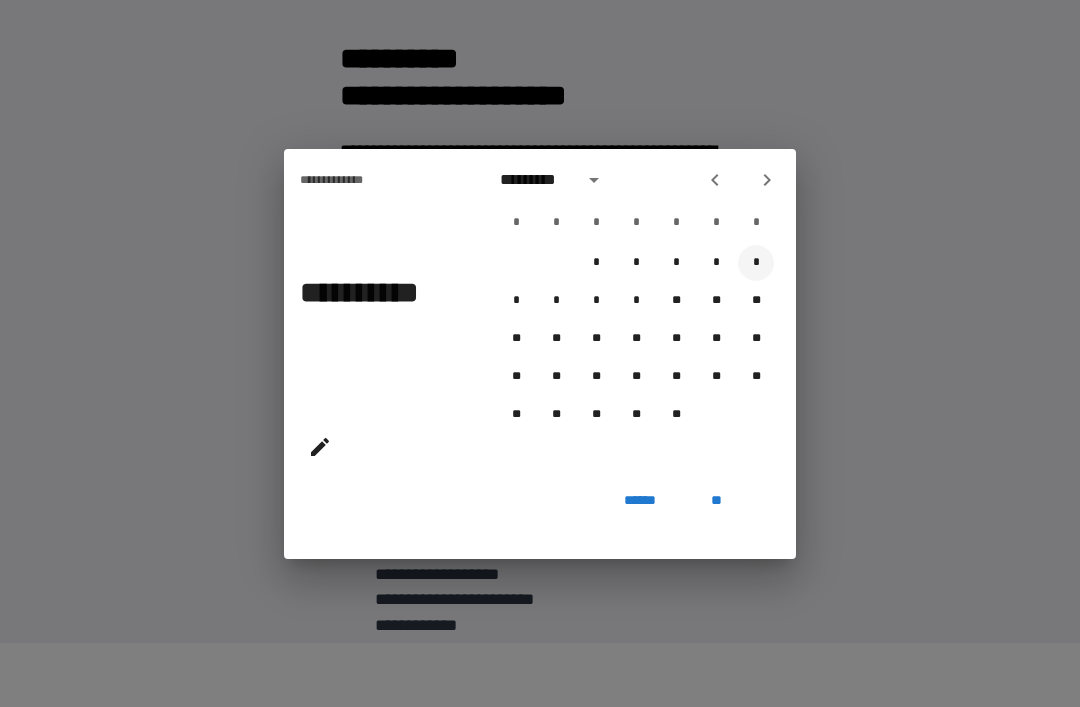 click on "*" at bounding box center [756, 263] 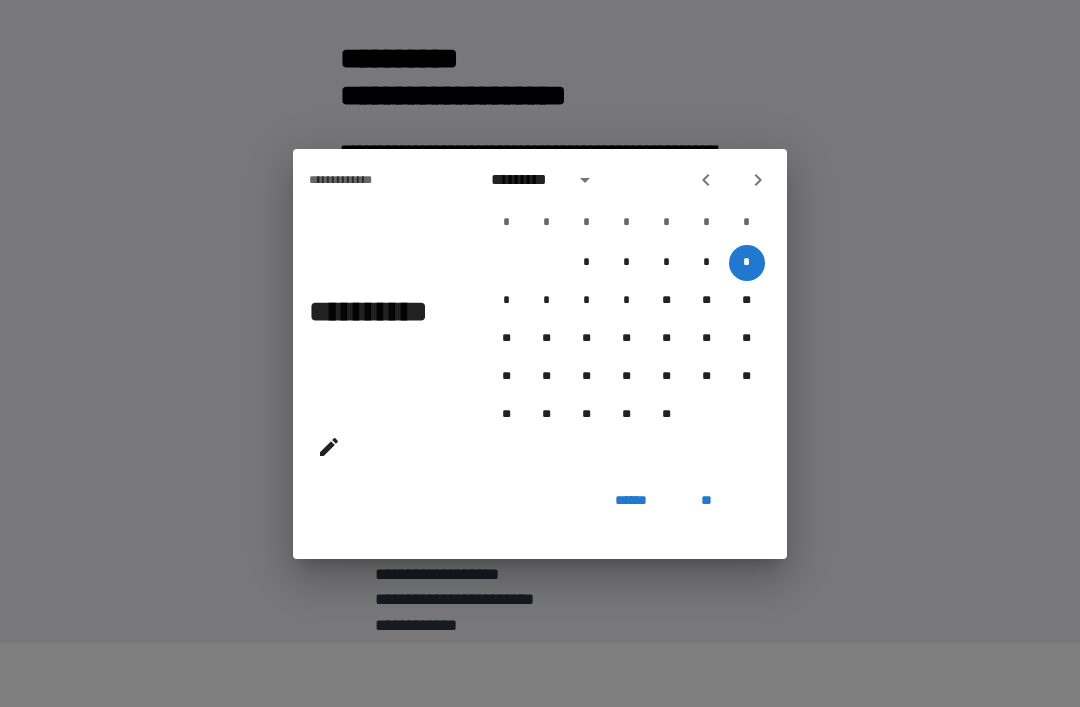 click on "**" at bounding box center [707, 501] 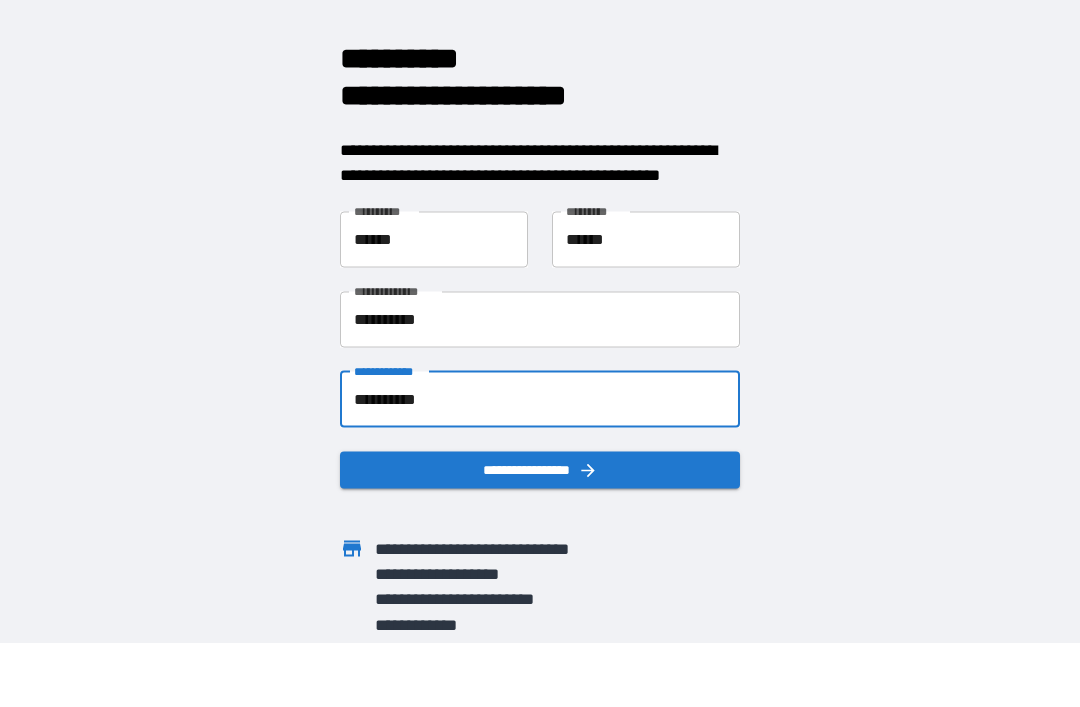 click on "**********" at bounding box center (540, 469) 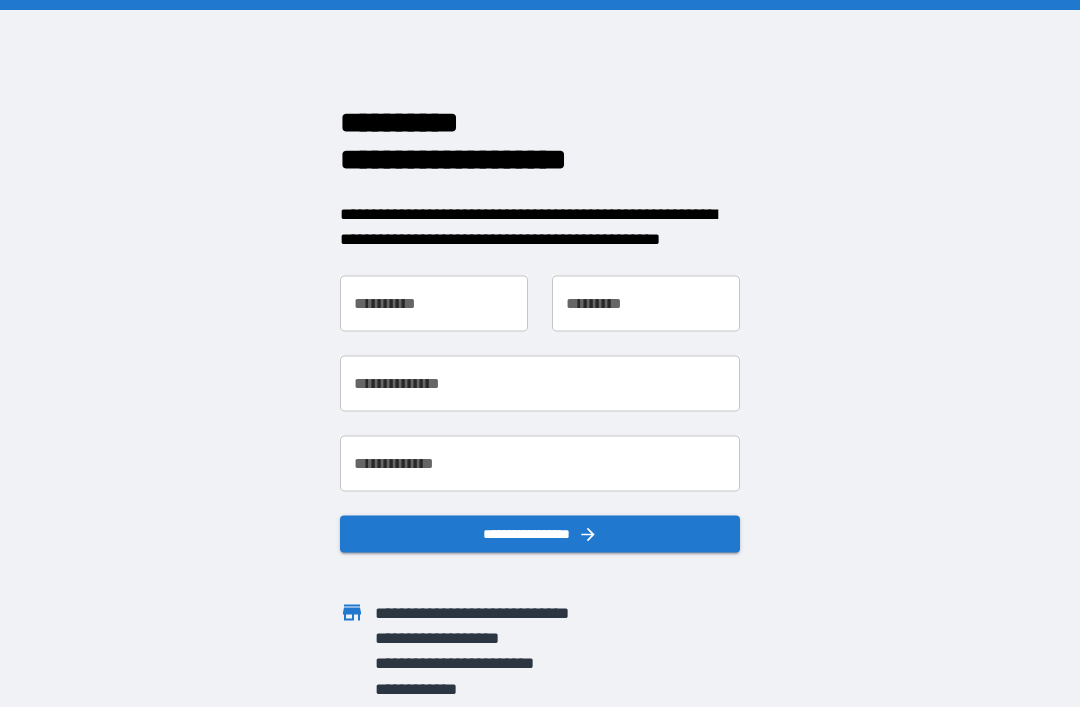scroll, scrollTop: 0, scrollLeft: 0, axis: both 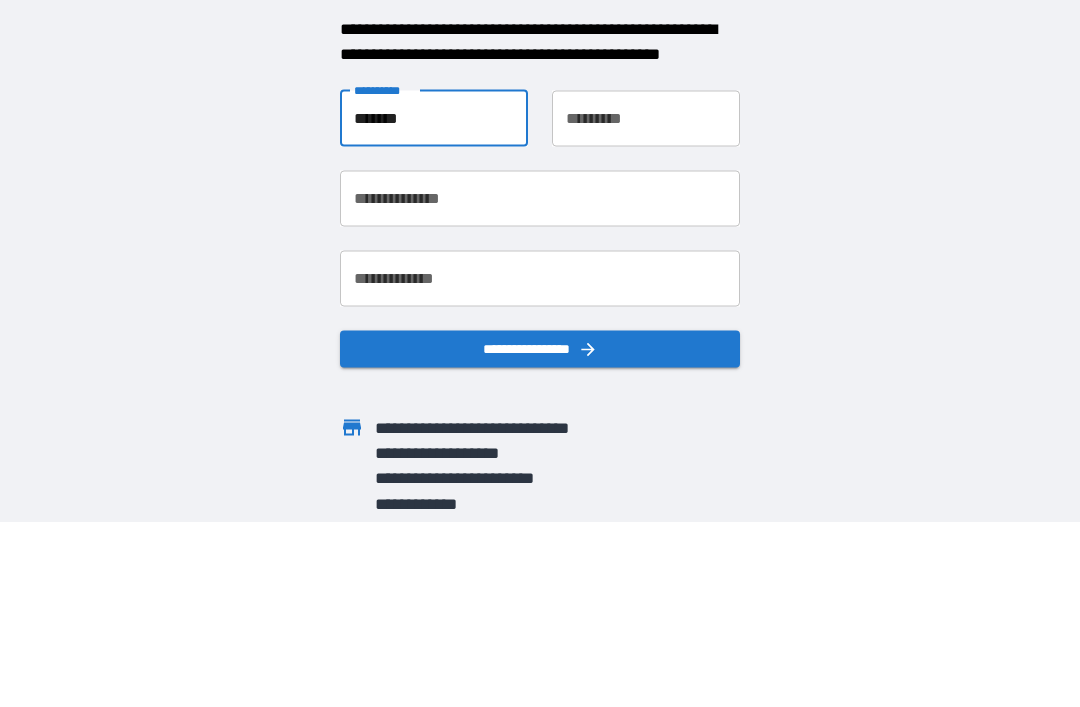 type on "******" 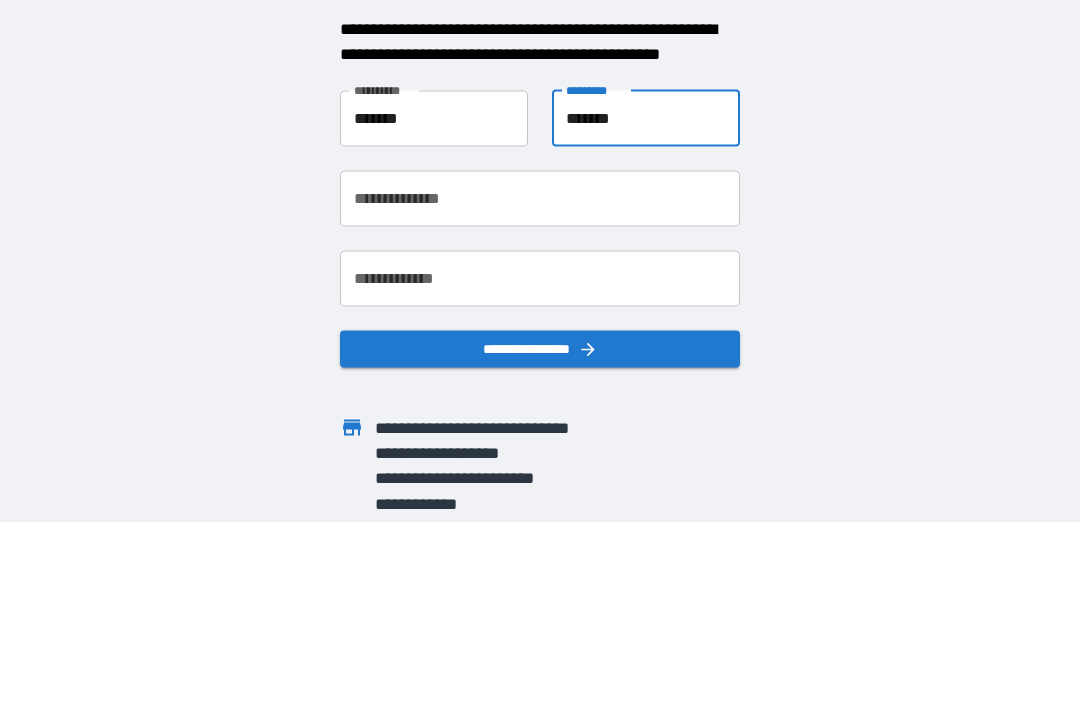 type on "******" 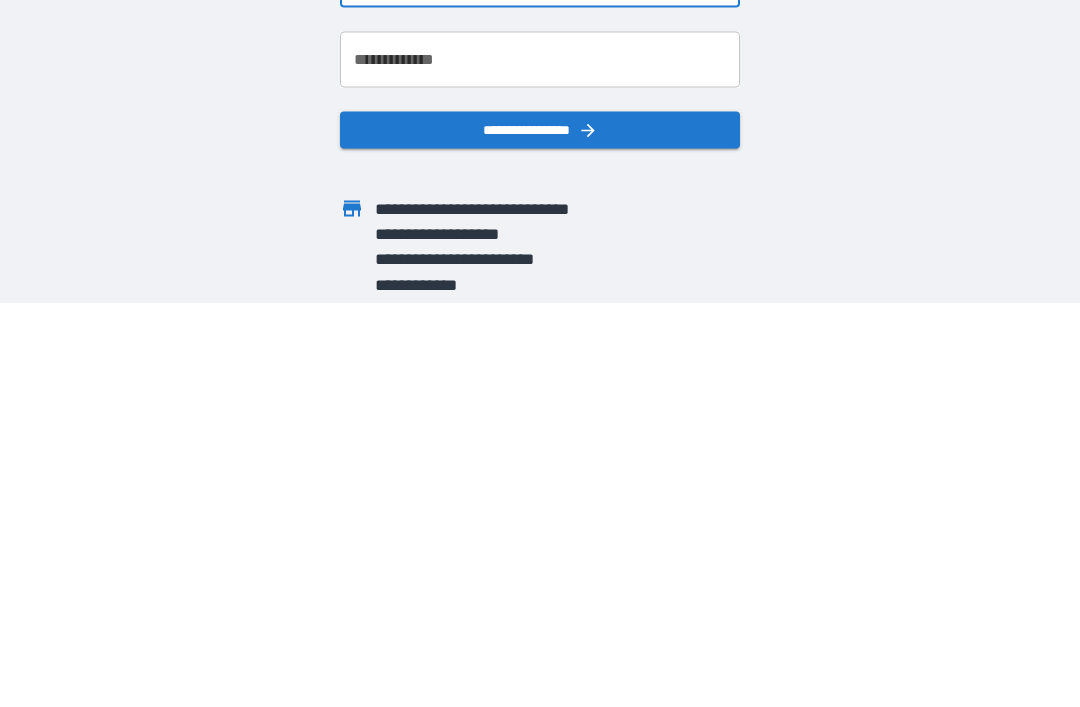 type on "**********" 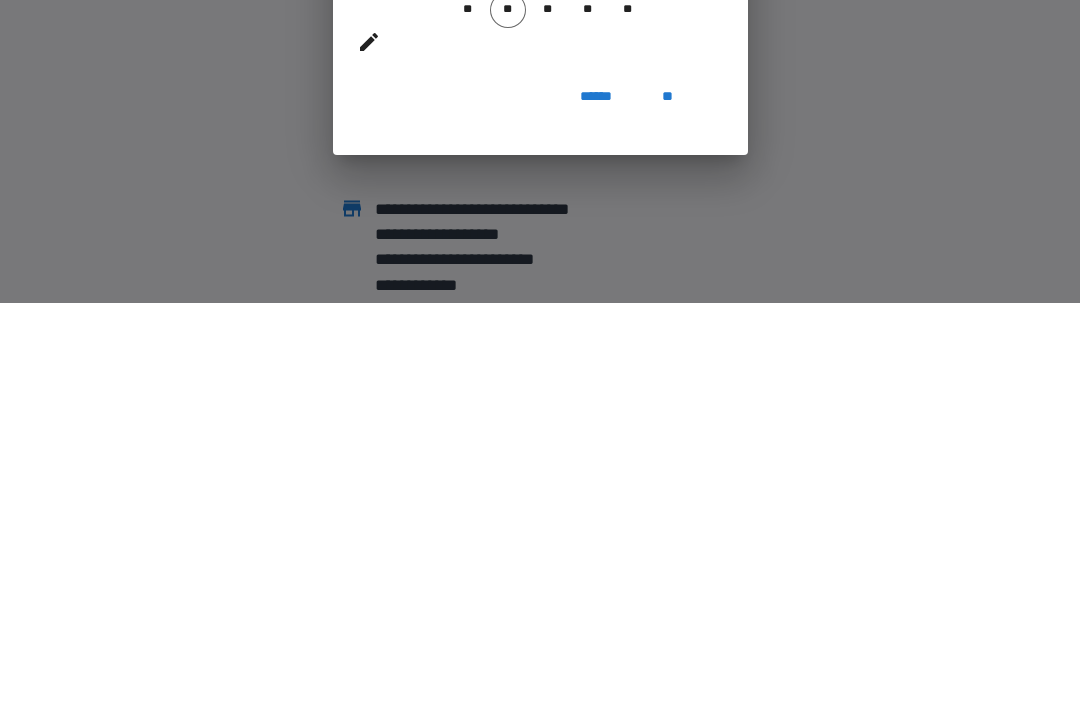 scroll, scrollTop: 64, scrollLeft: 0, axis: vertical 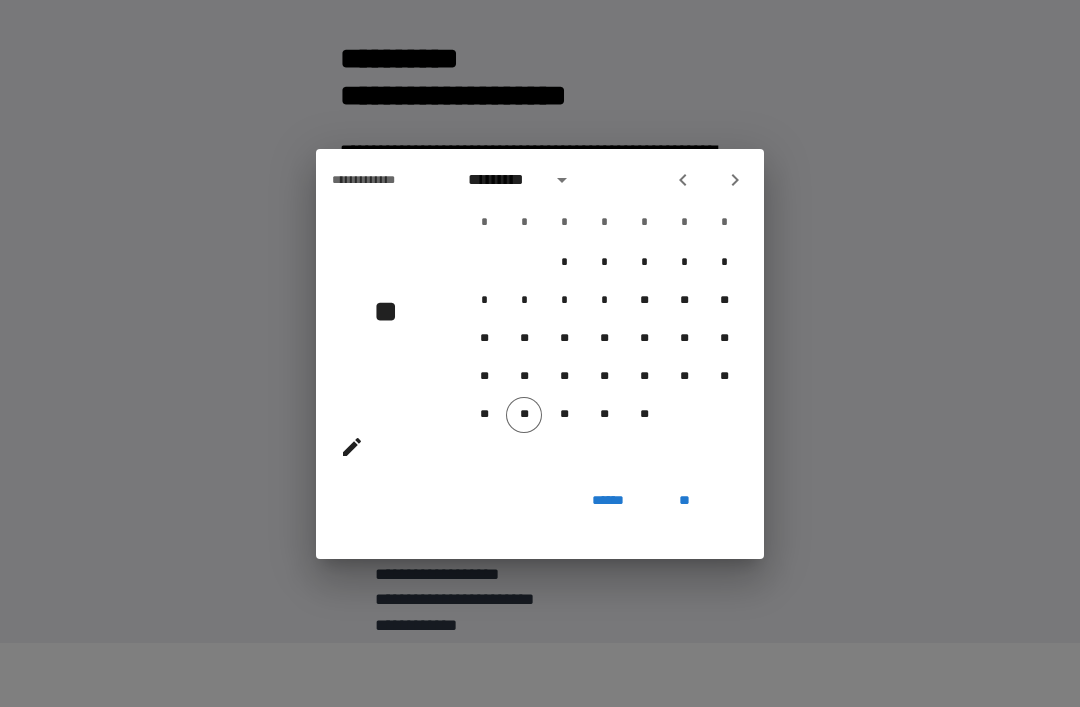 click at bounding box center (562, 180) 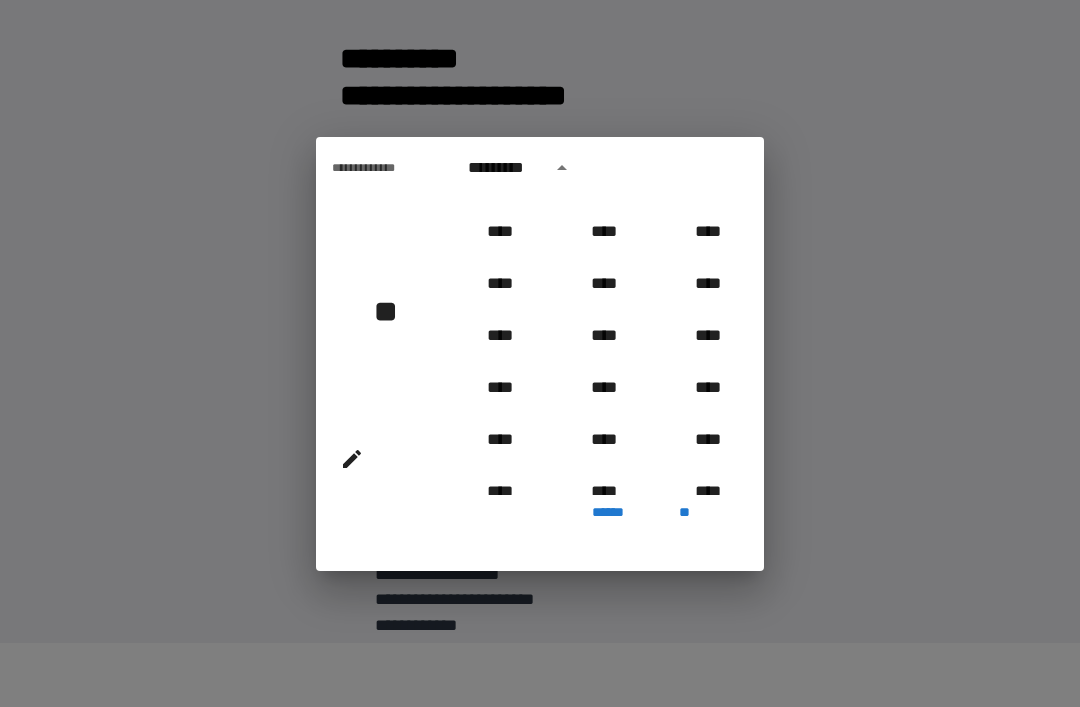 scroll, scrollTop: 972, scrollLeft: 0, axis: vertical 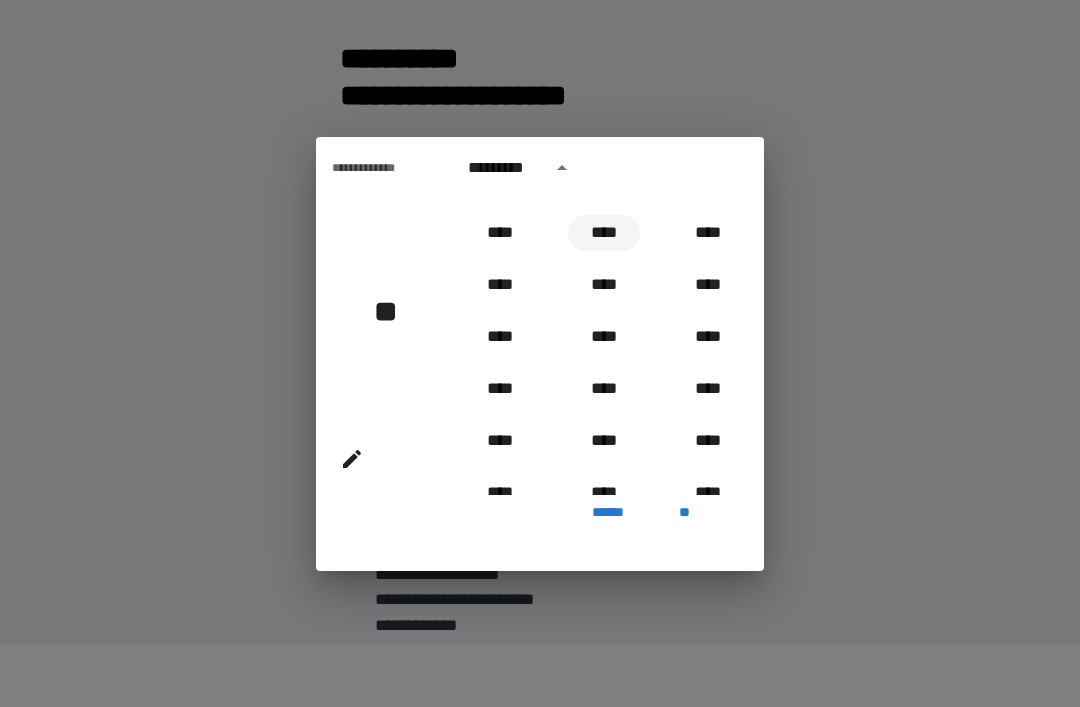 click on "****" at bounding box center [604, 233] 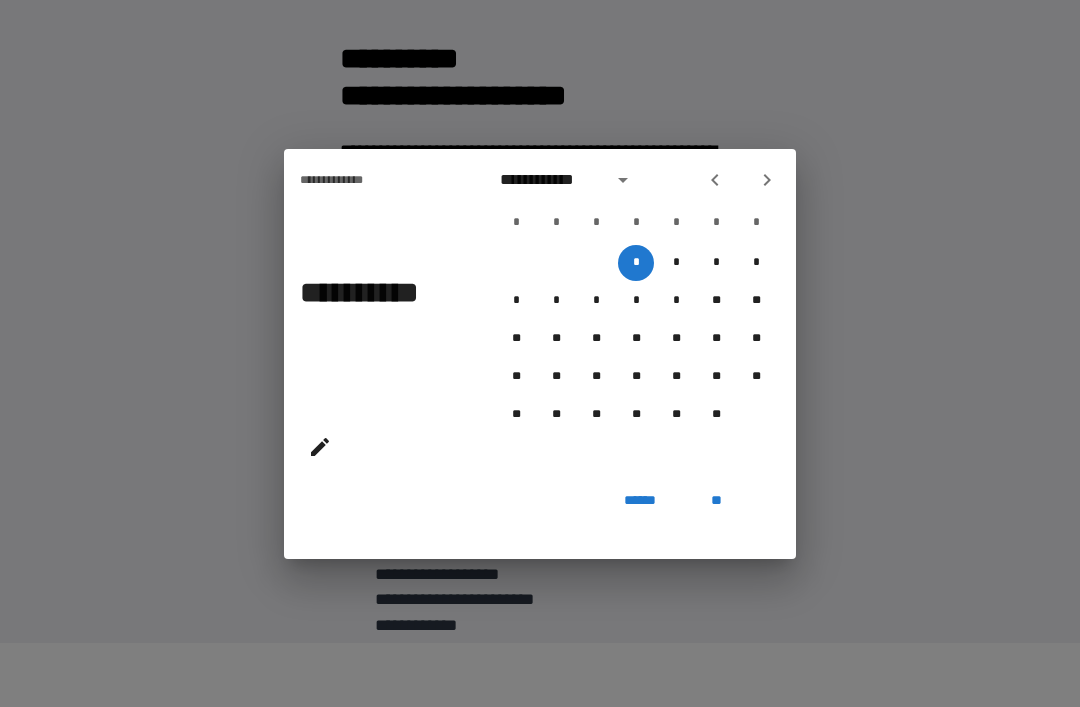 click 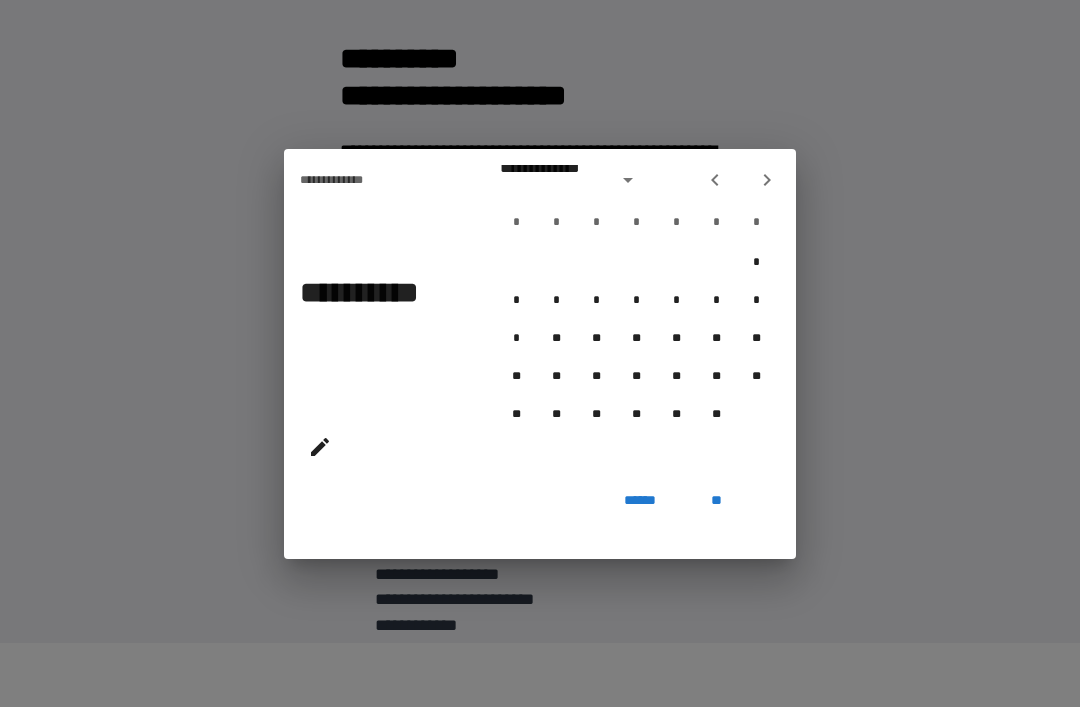 click 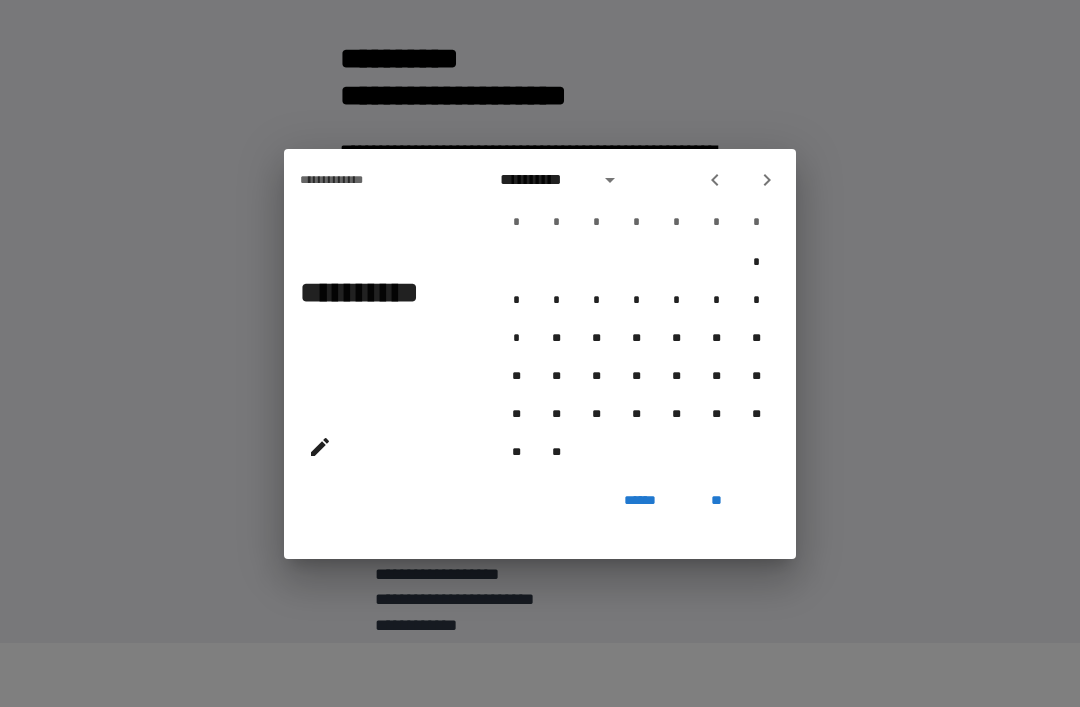 click 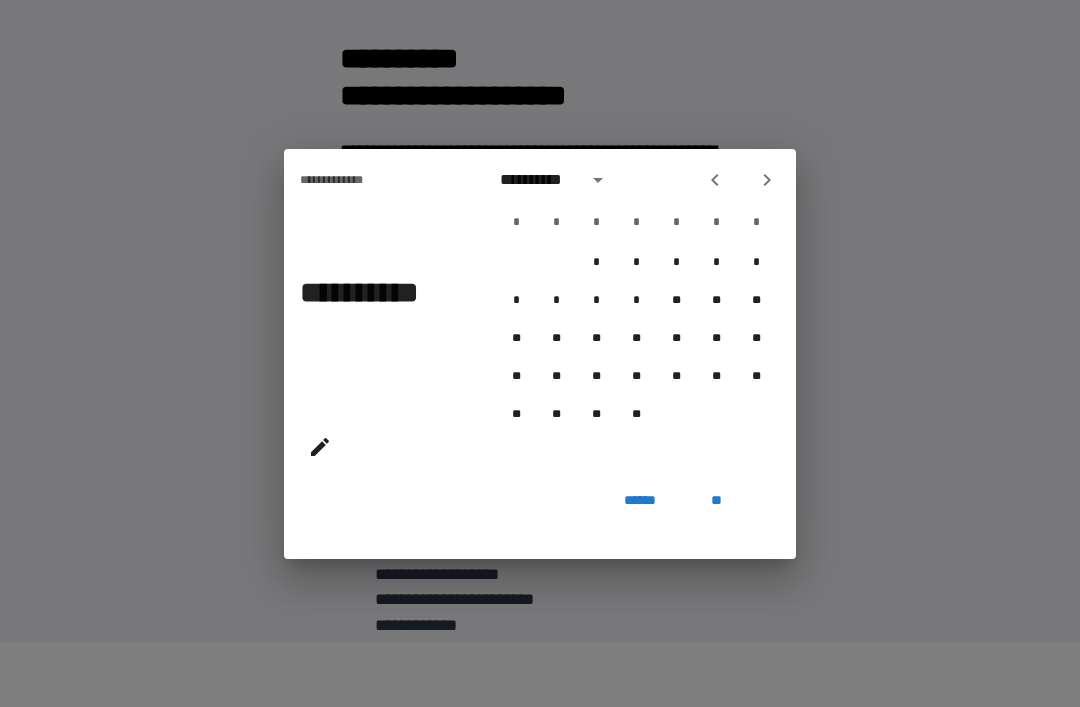 click 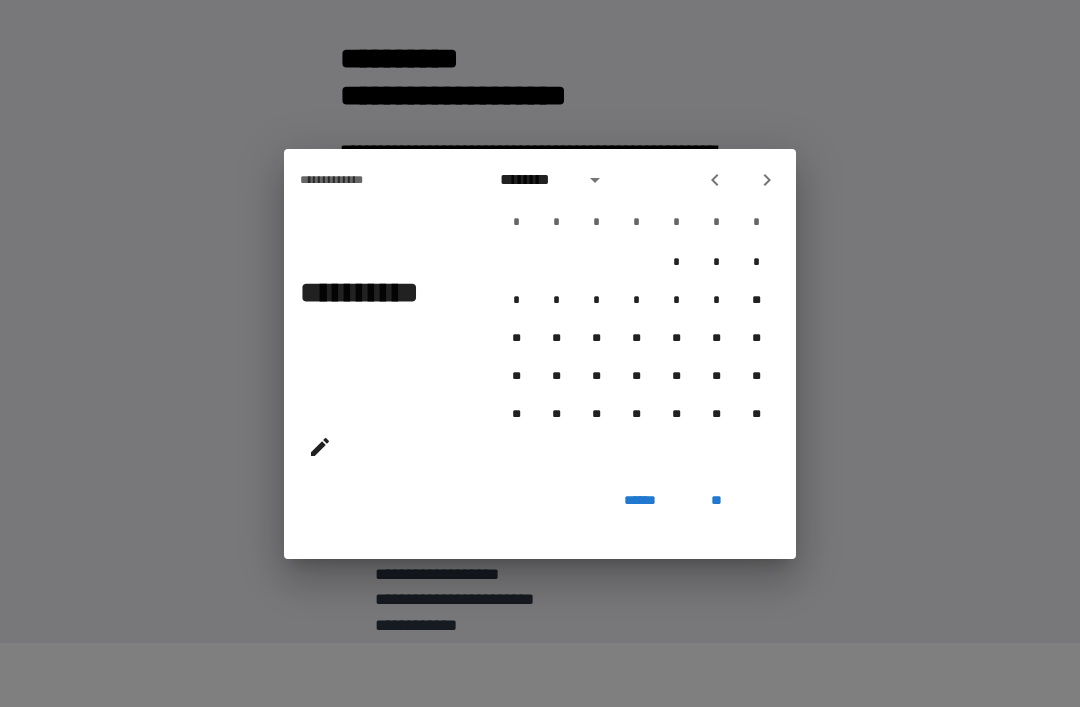 click 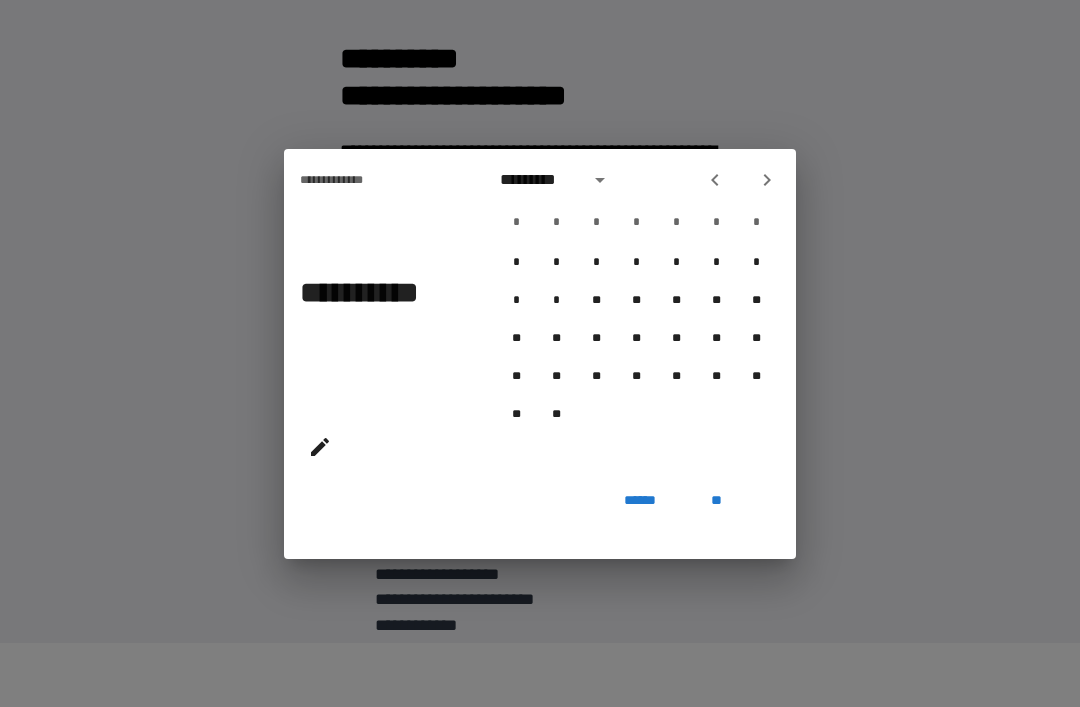 click 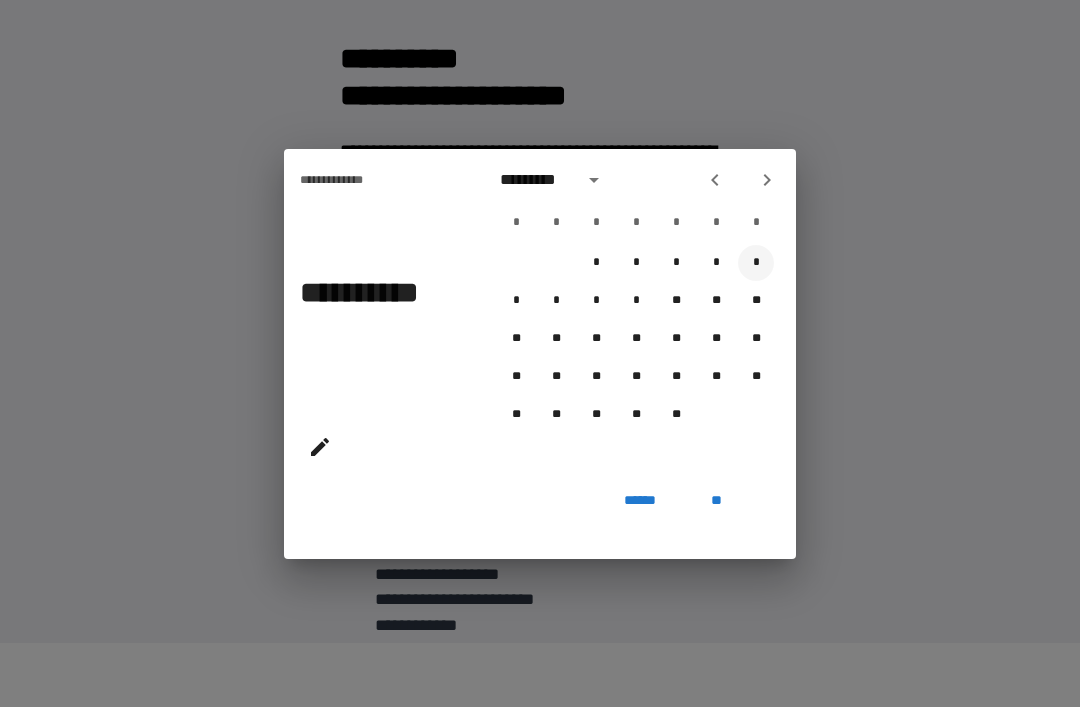 click on "*" at bounding box center (756, 263) 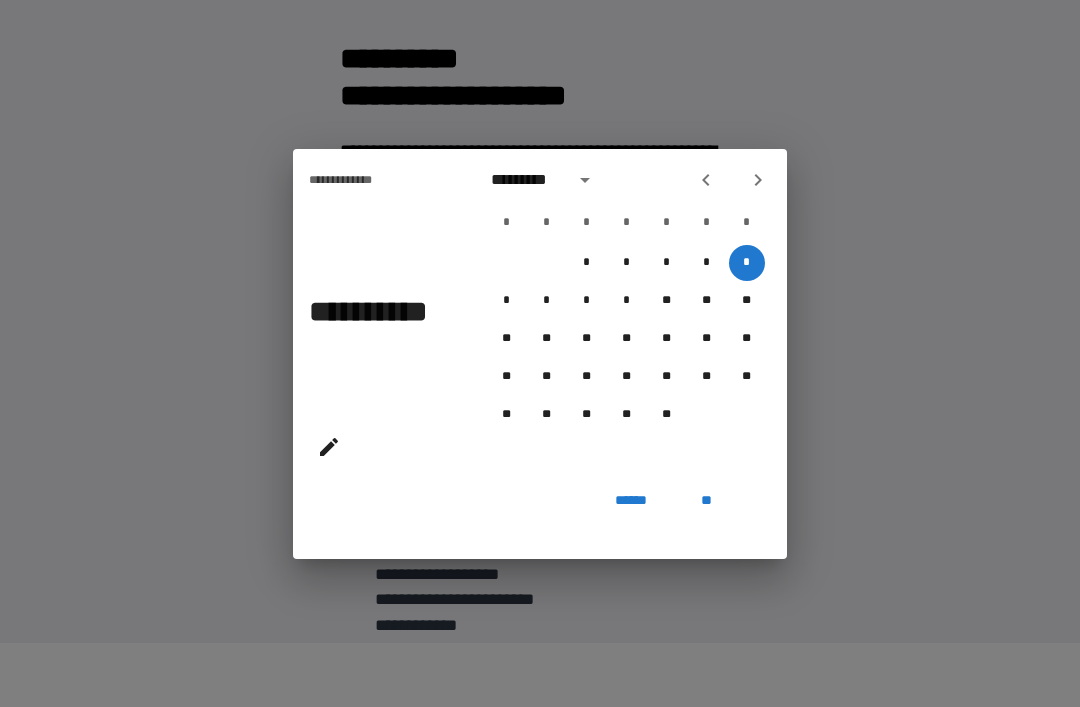 click on "**" at bounding box center [707, 501] 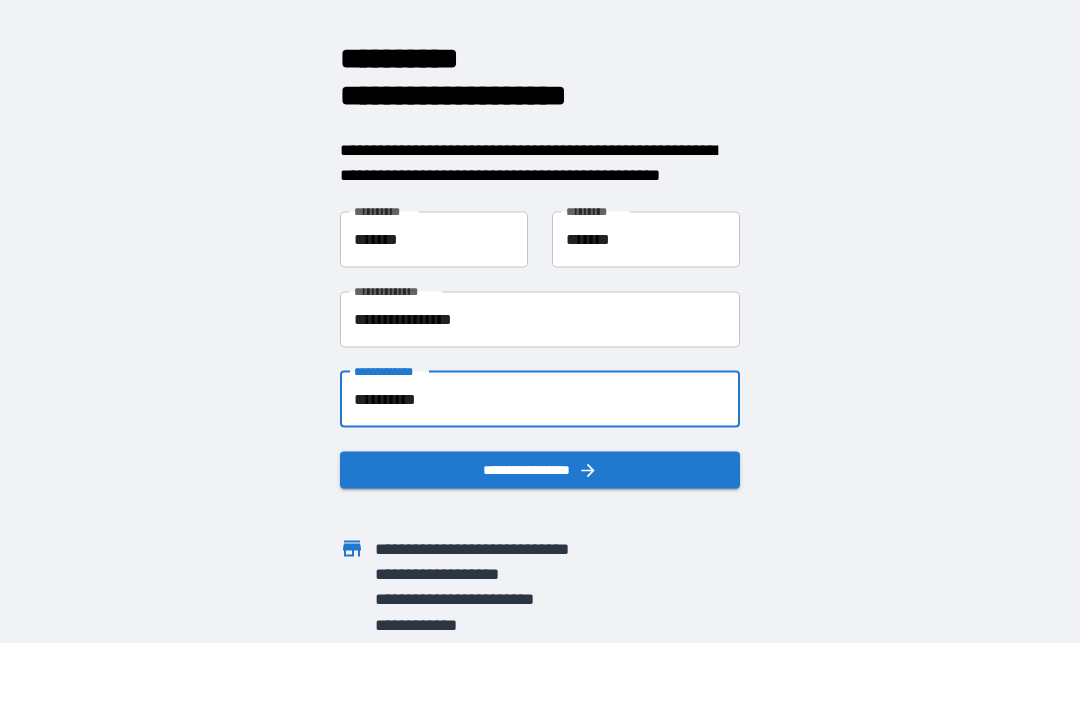 click on "**********" at bounding box center [540, 469] 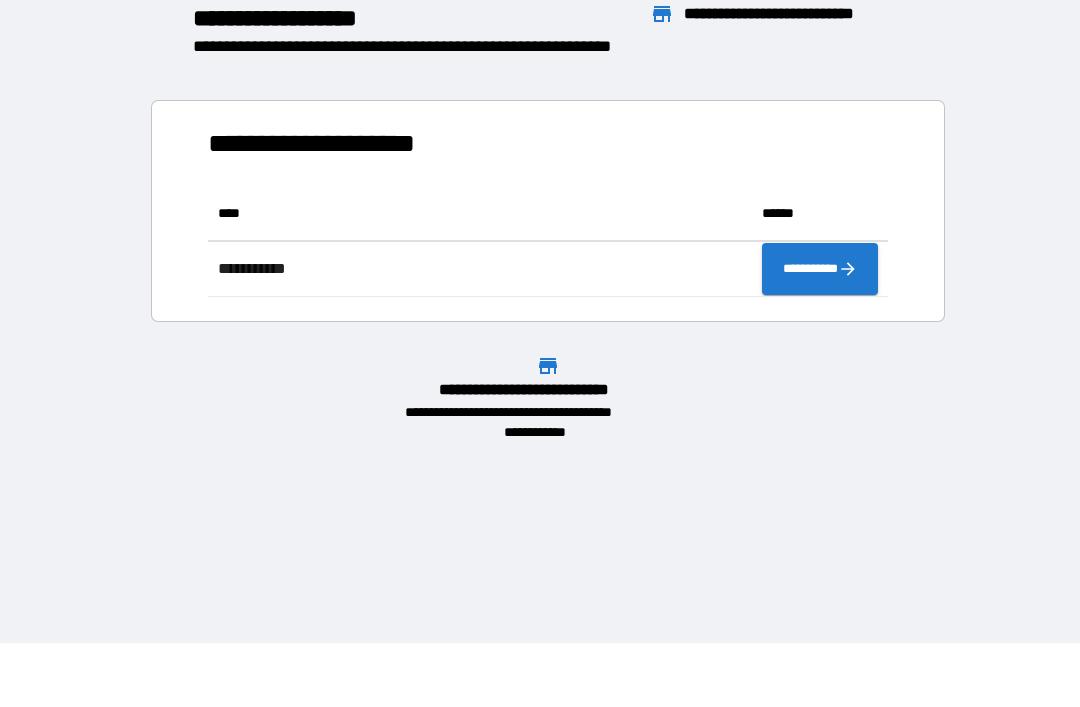scroll, scrollTop: 1, scrollLeft: 1, axis: both 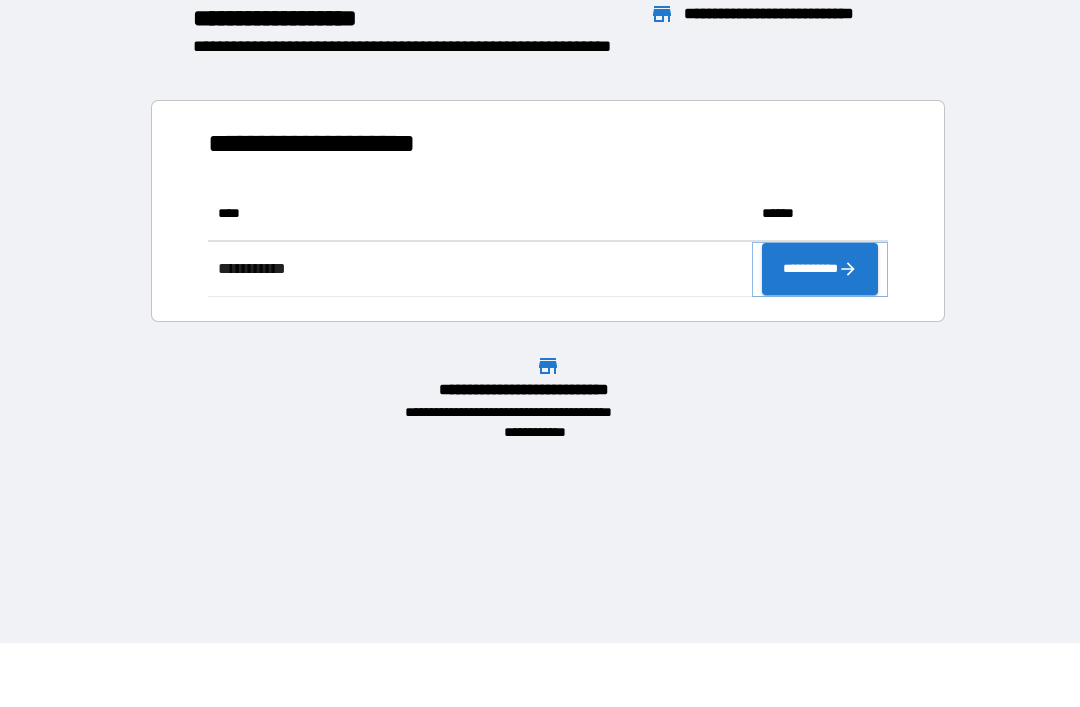 click on "**********" at bounding box center (820, 269) 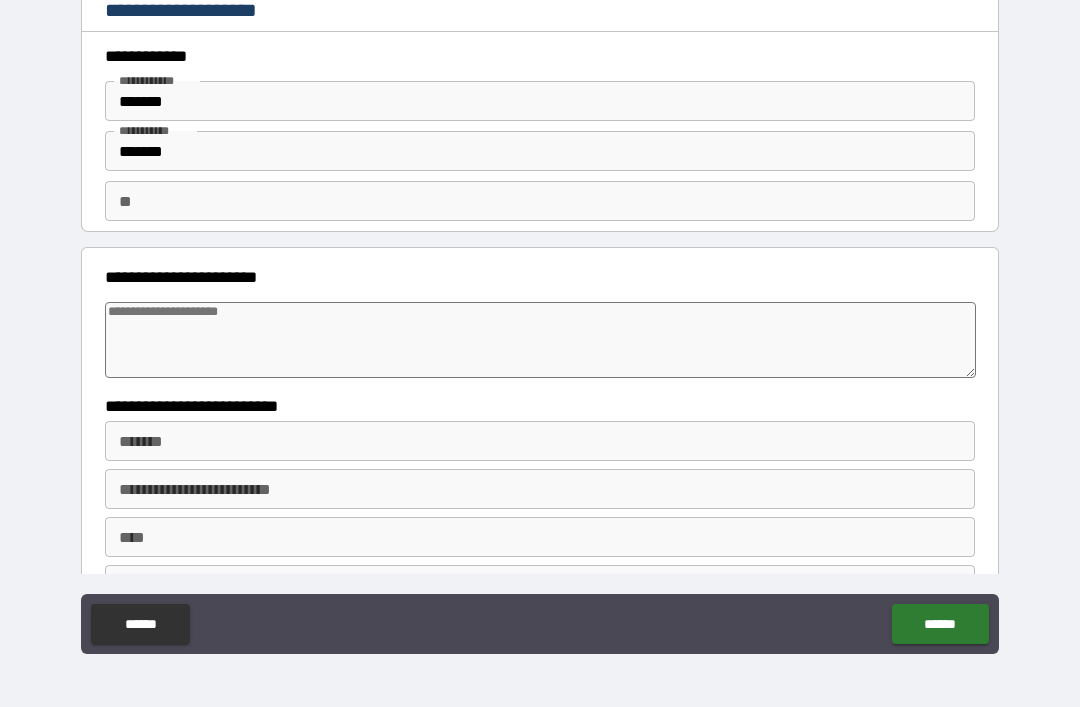 type on "*" 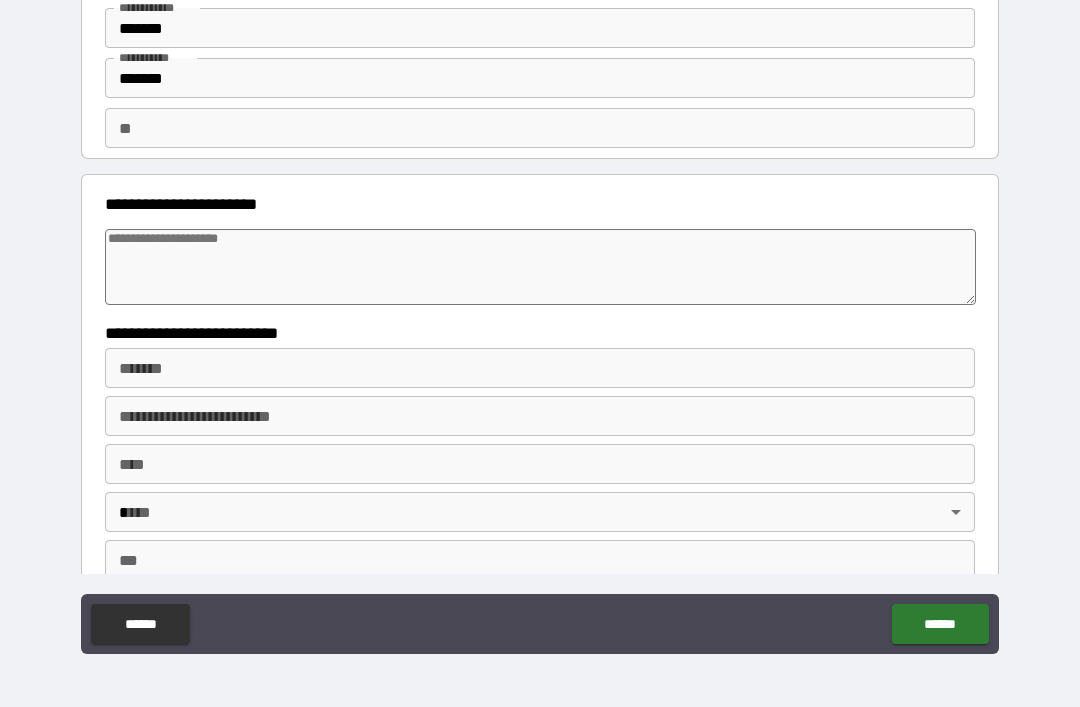 scroll, scrollTop: 80, scrollLeft: 0, axis: vertical 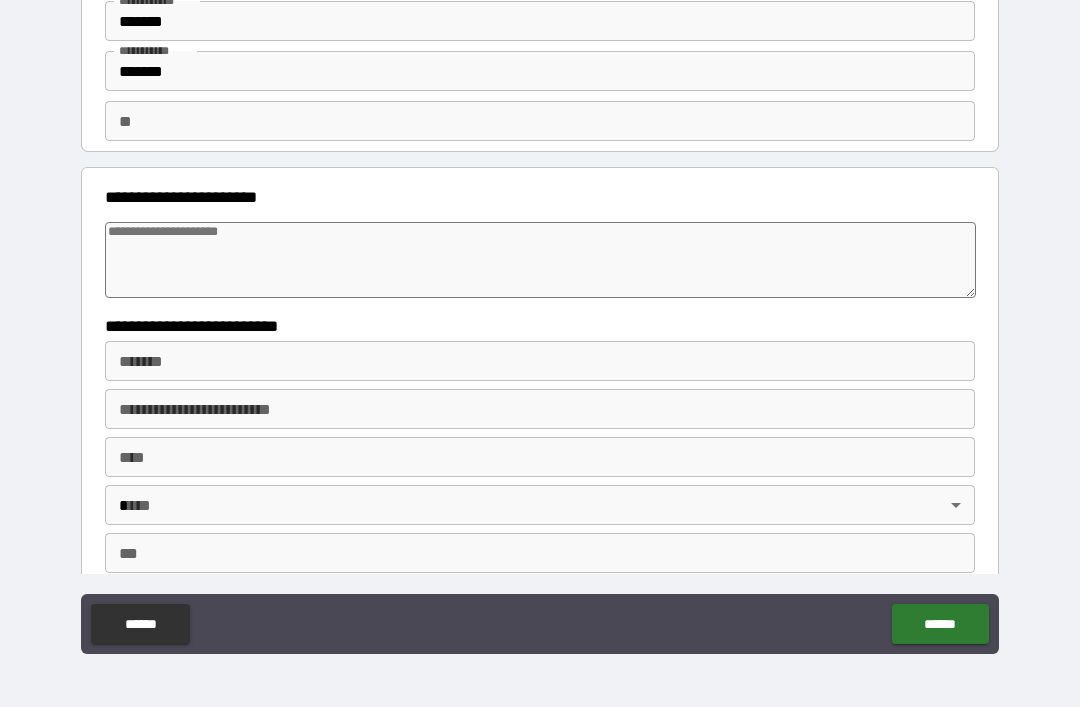 click at bounding box center [540, 260] 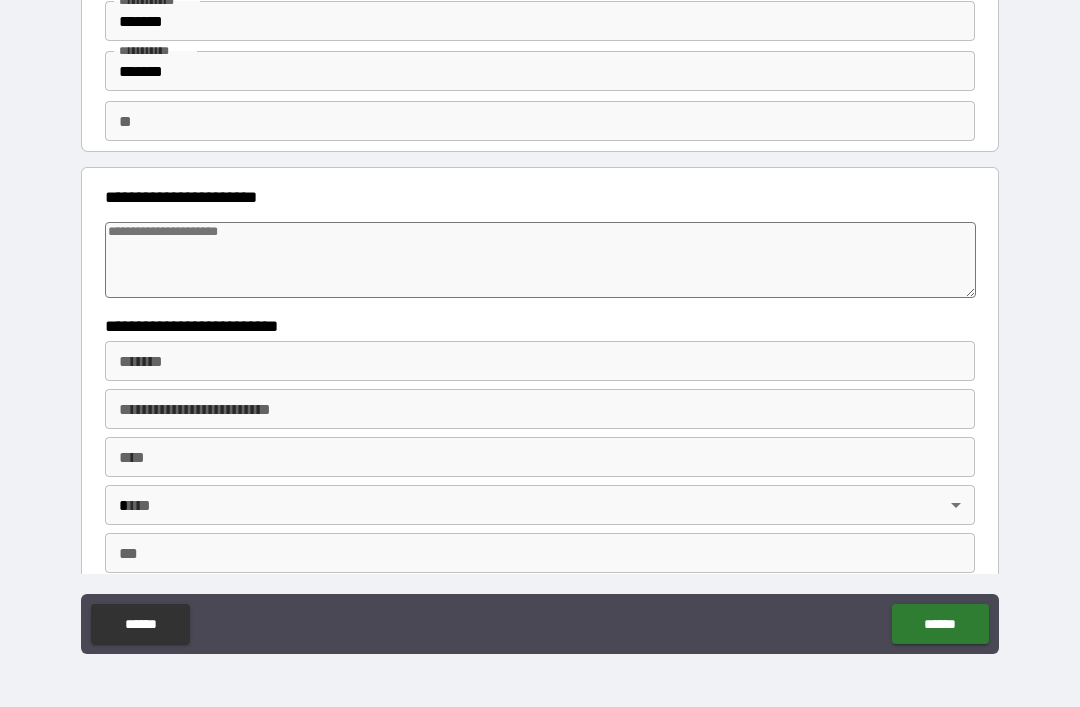 type on "*" 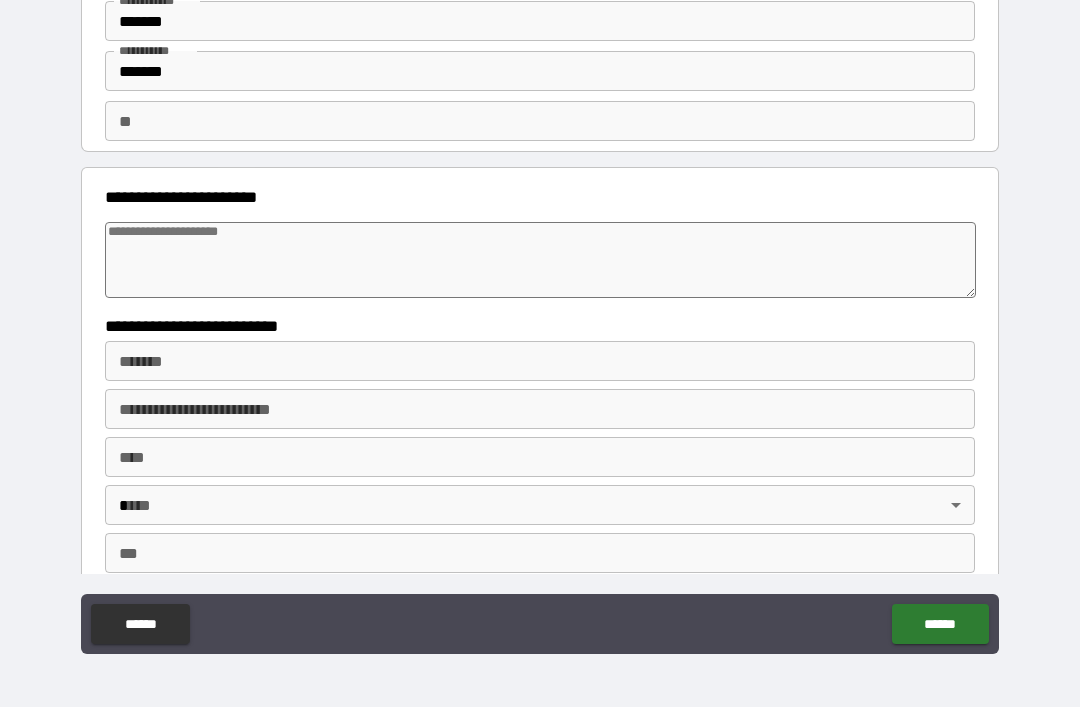 type on "*" 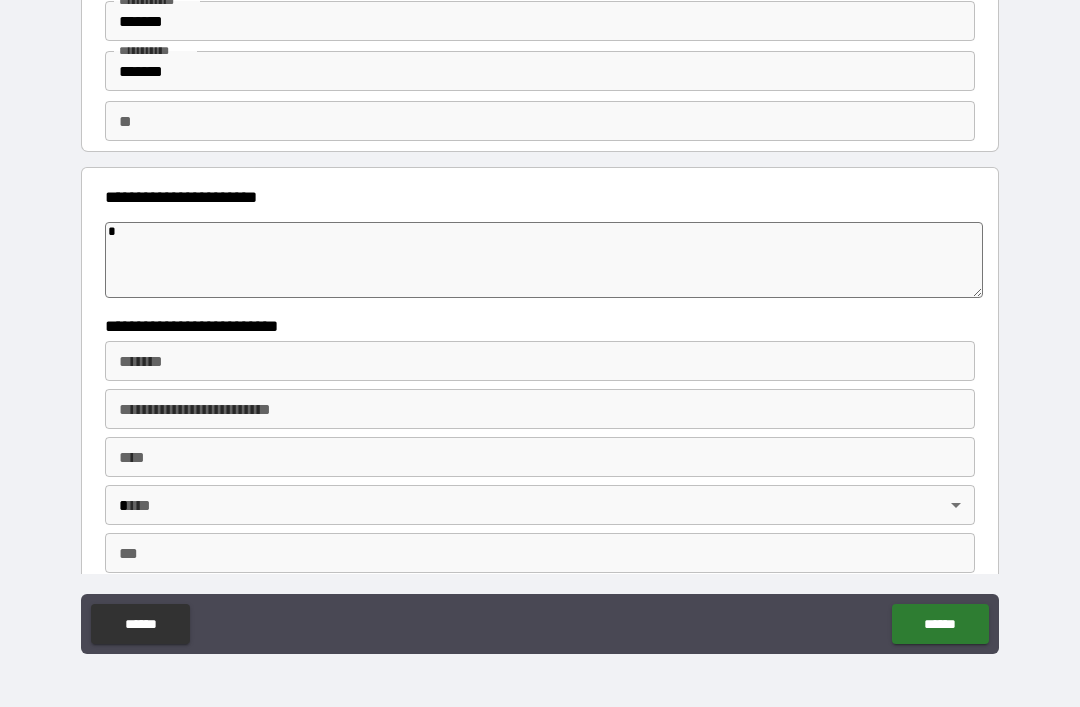 type on "*" 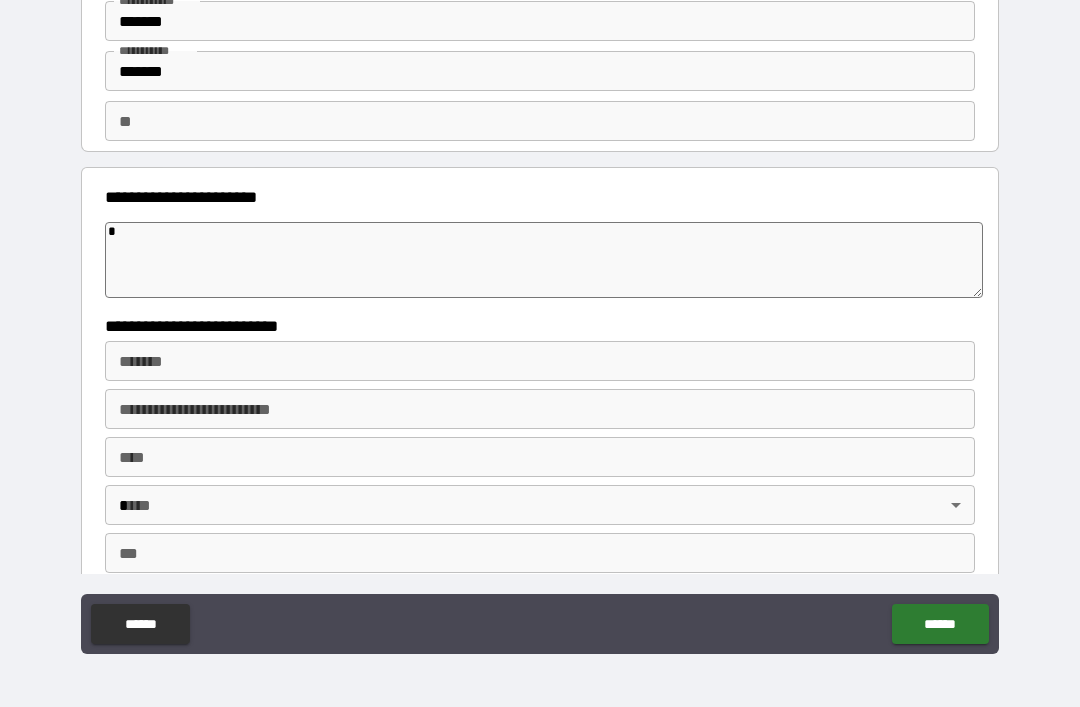 type on "*" 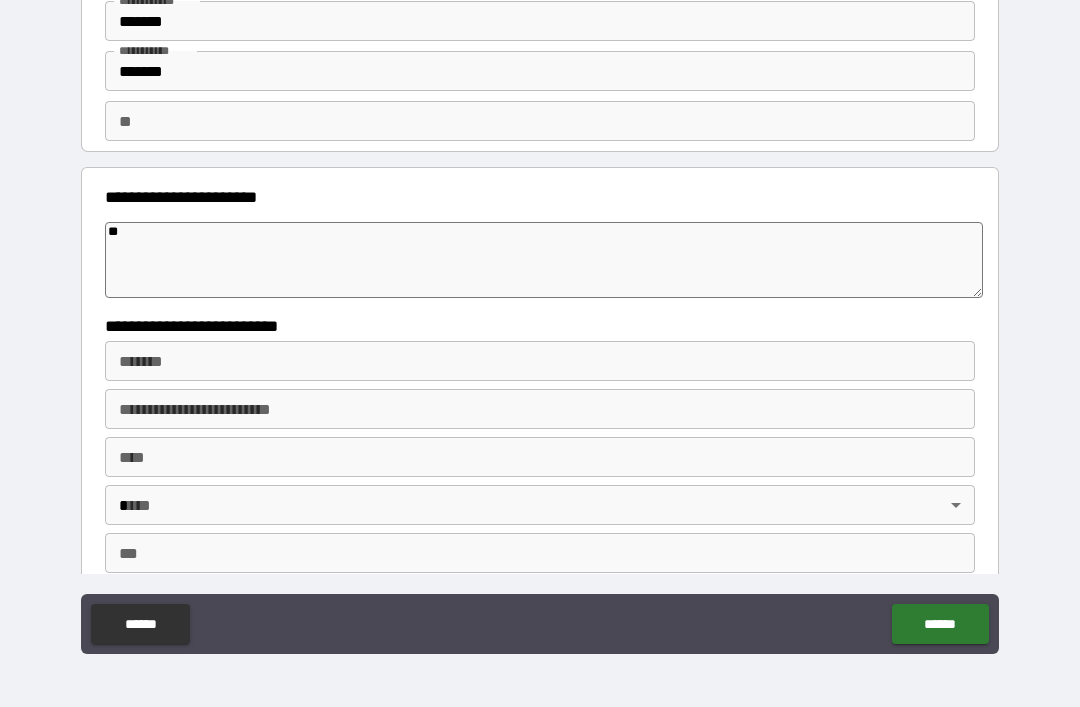 type on "*" 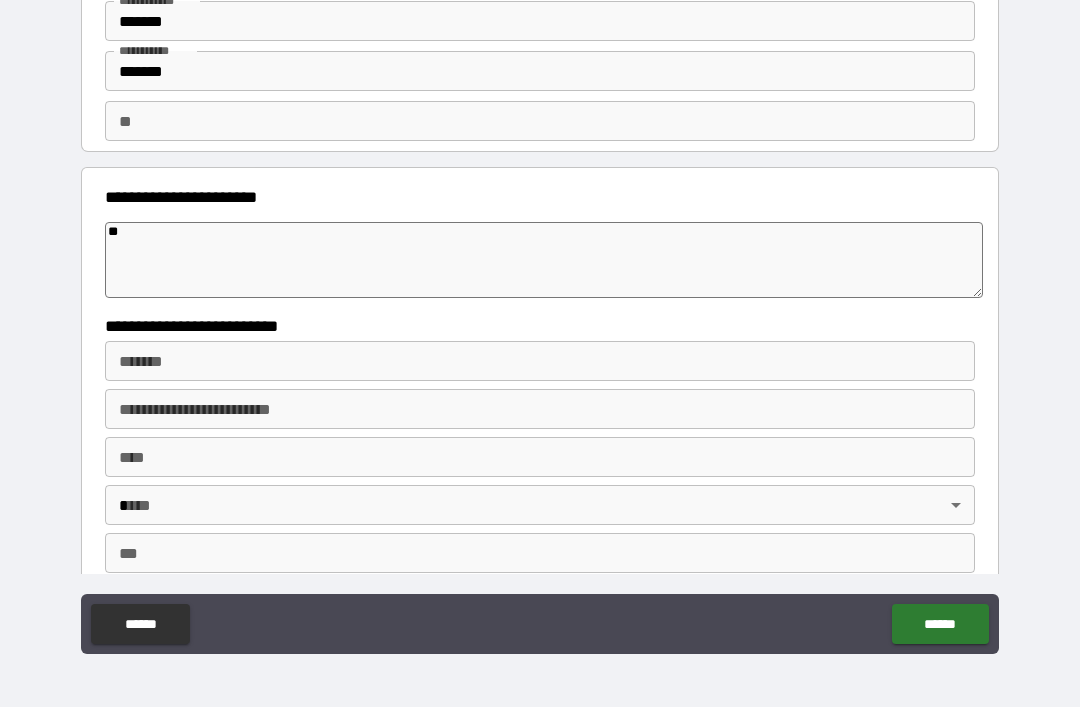 type on "*" 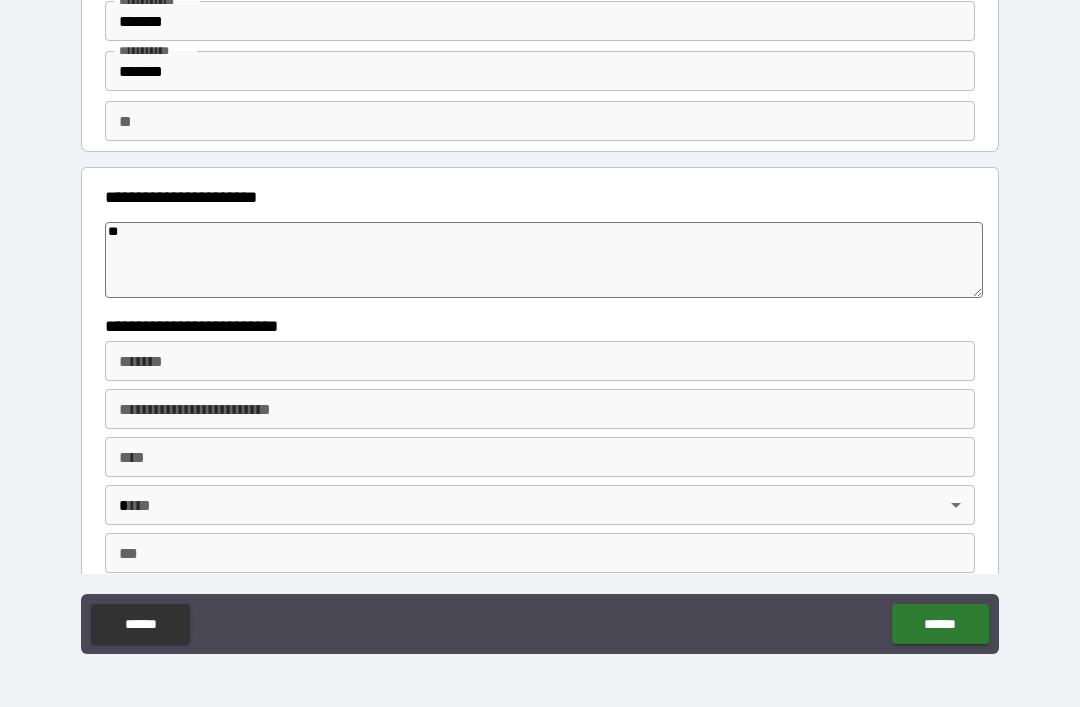 type on "*" 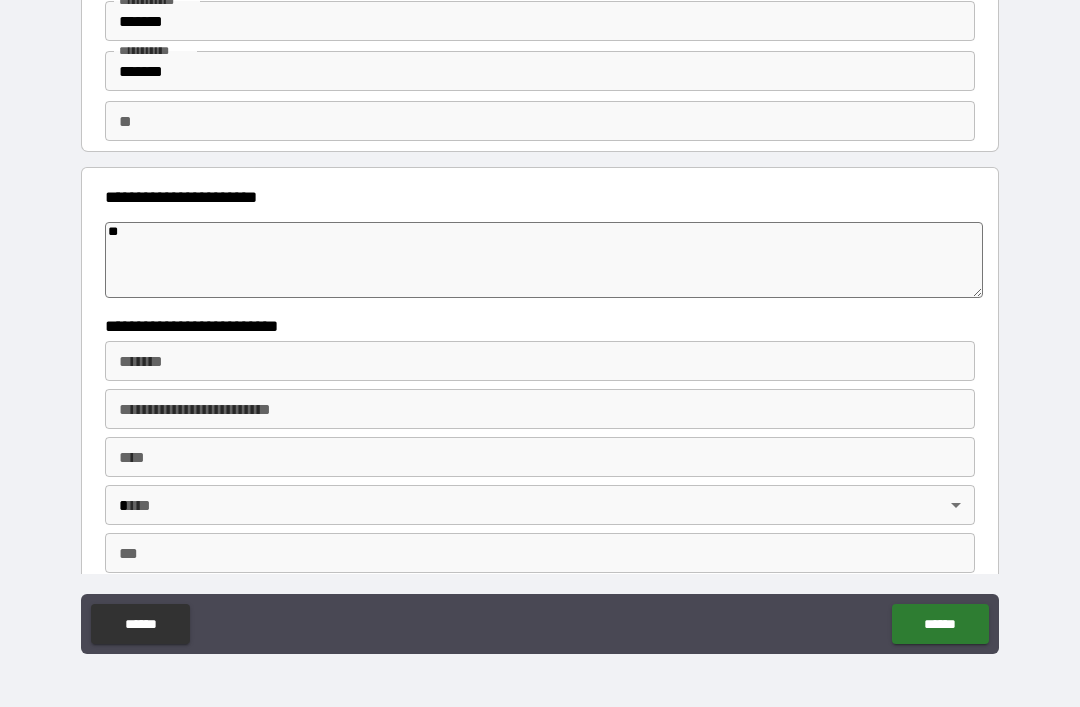 type on "***" 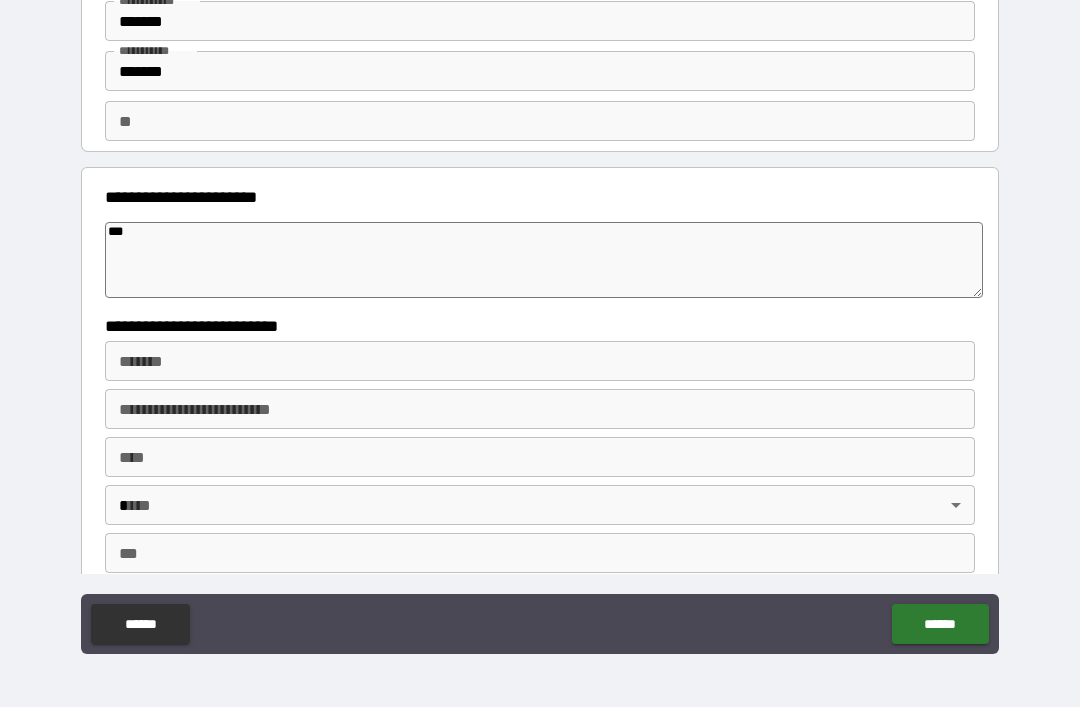 type on "*" 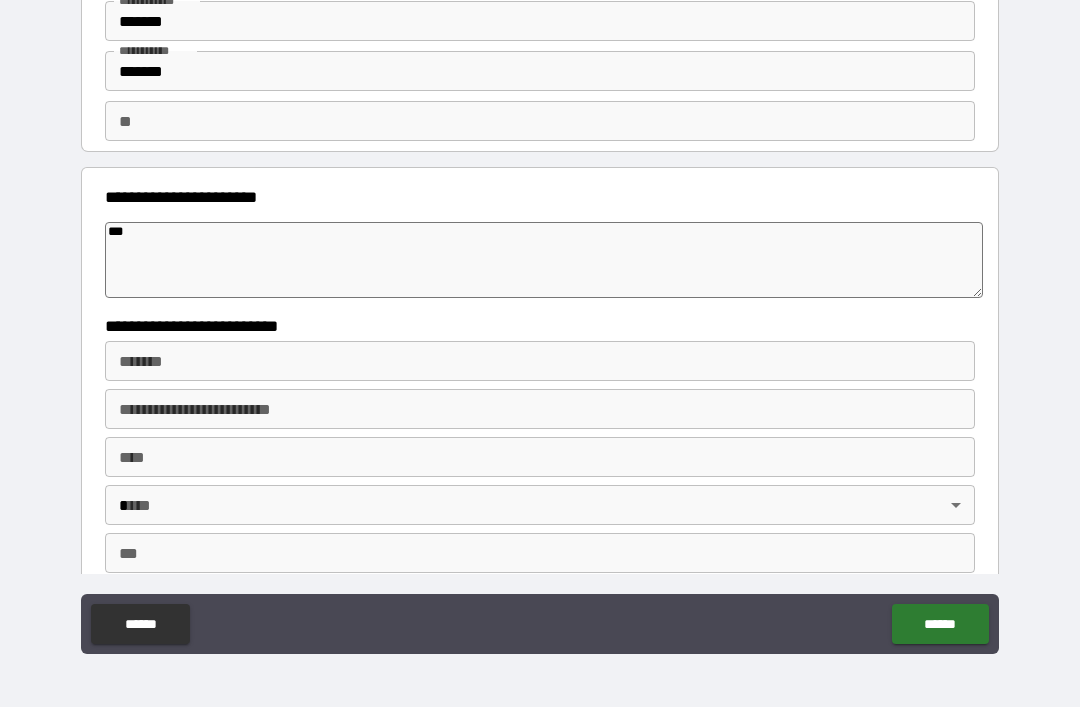 type on "*" 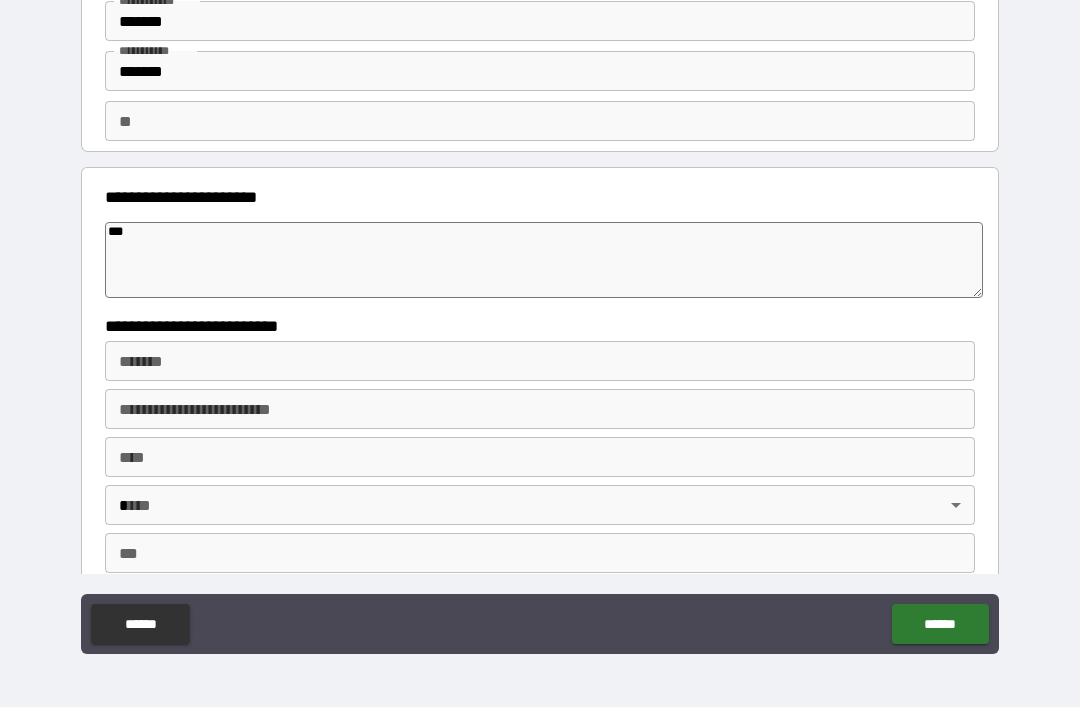 type on "*" 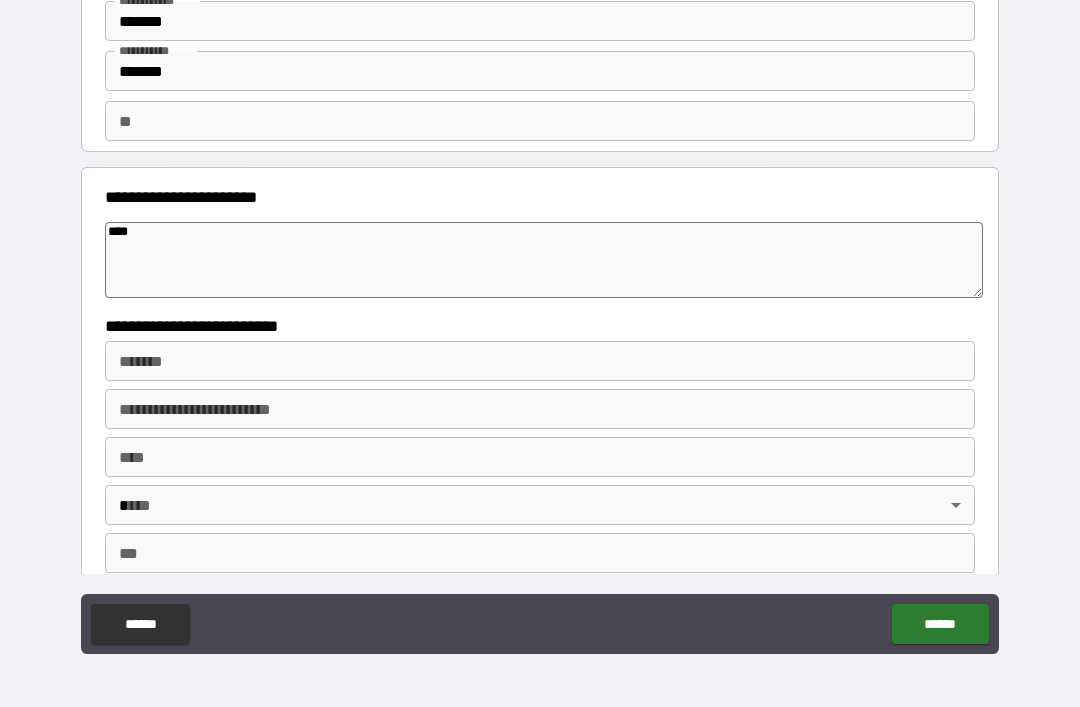 type on "*" 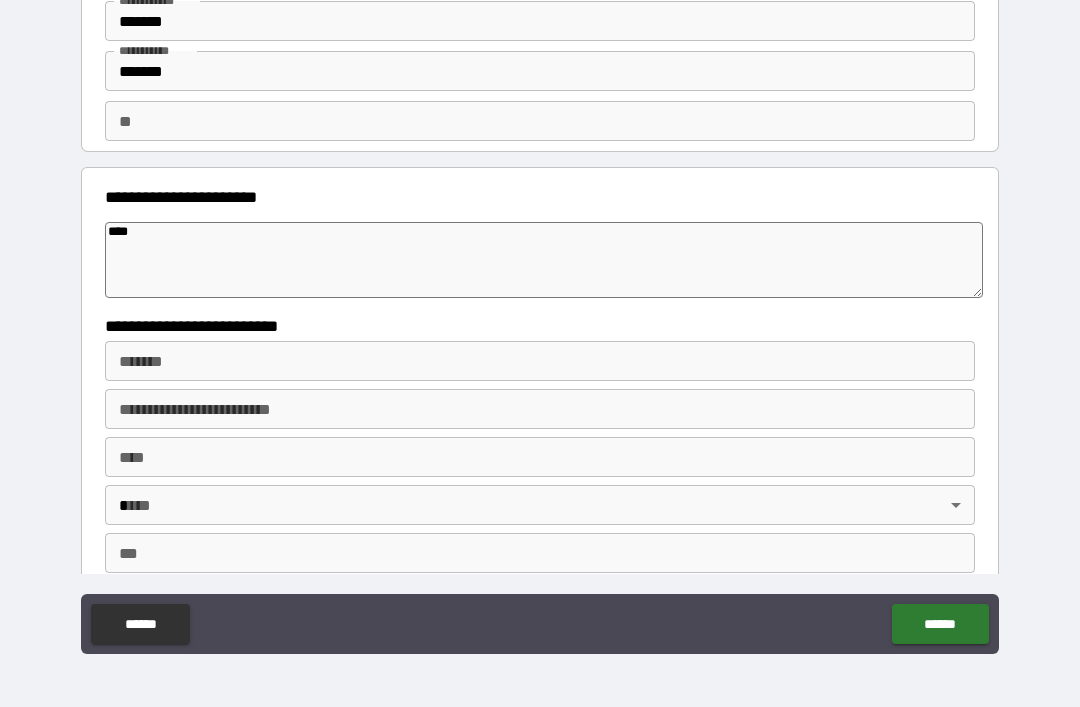 type on "*" 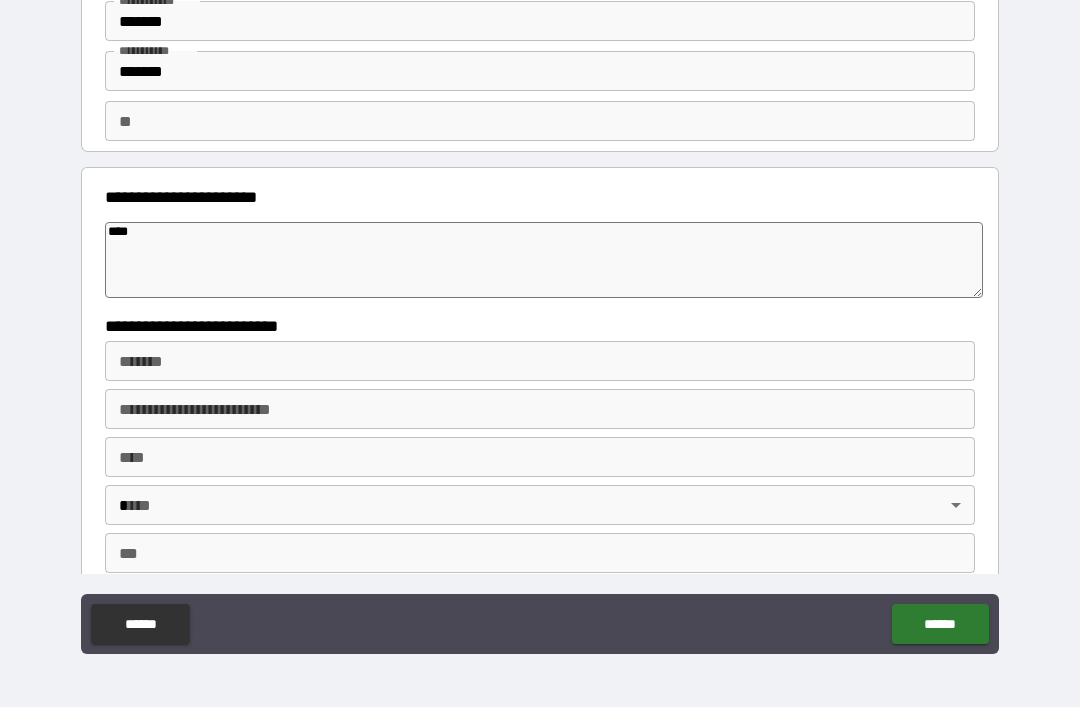 type on "*" 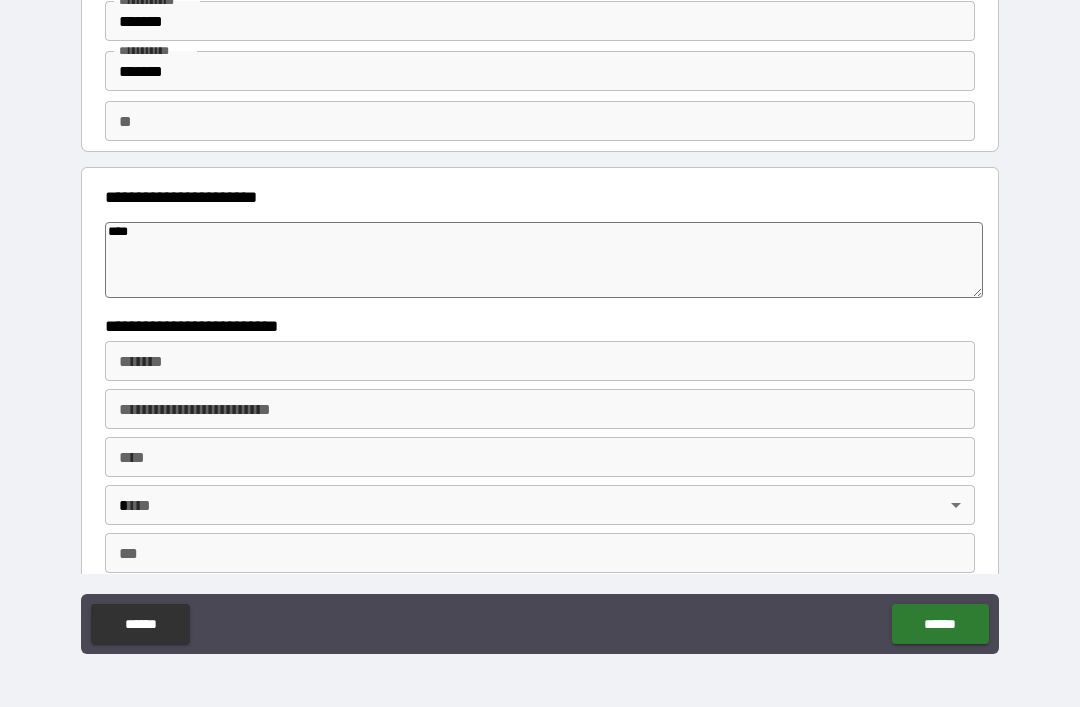 type on "*****" 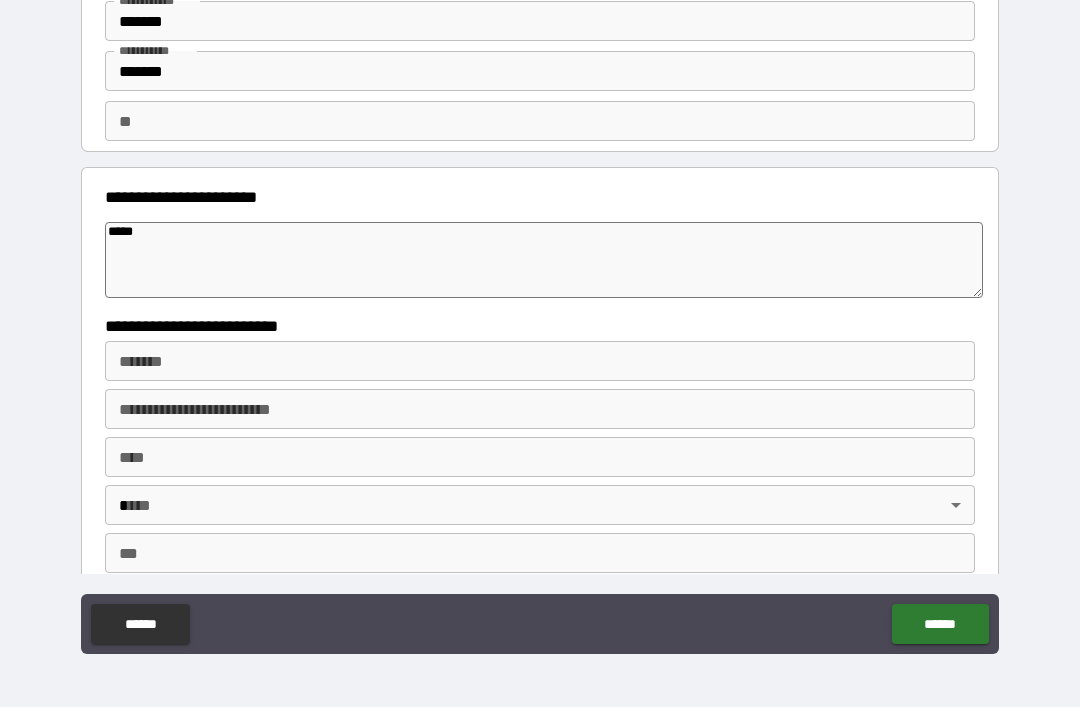 type on "*" 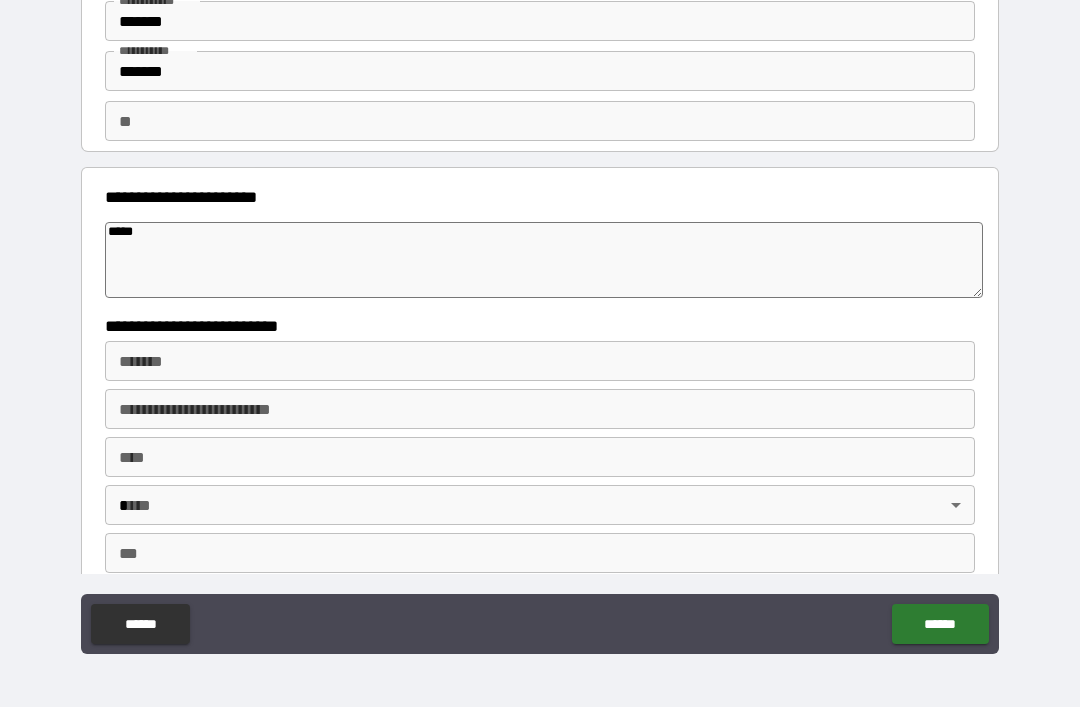 type on "*" 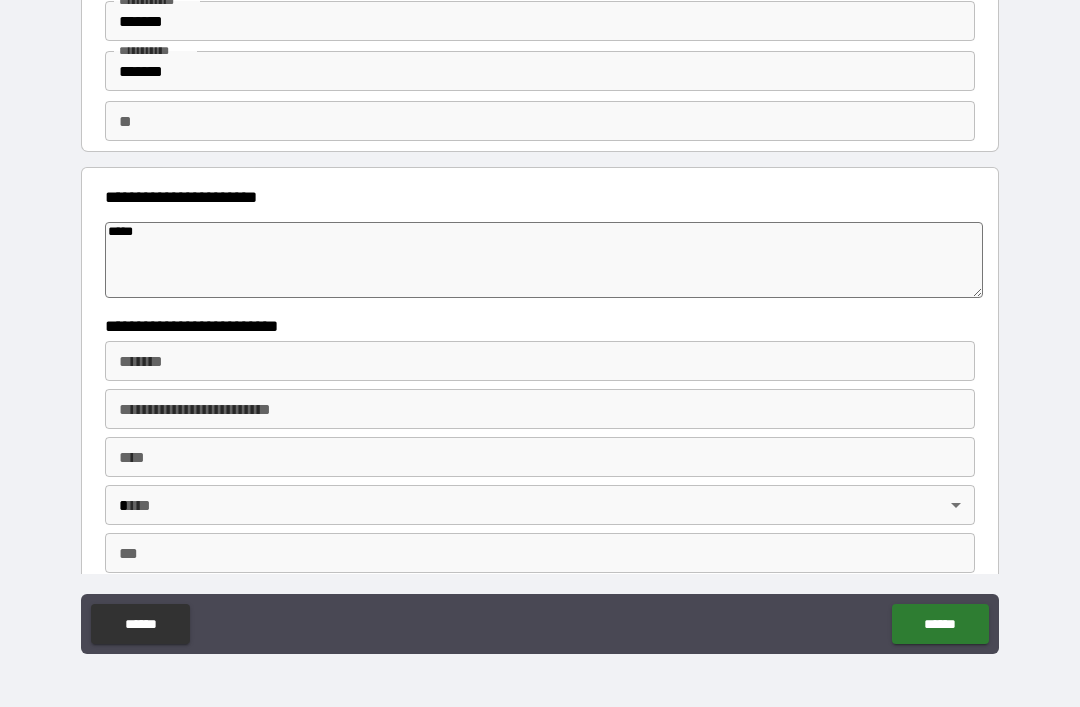 type on "*" 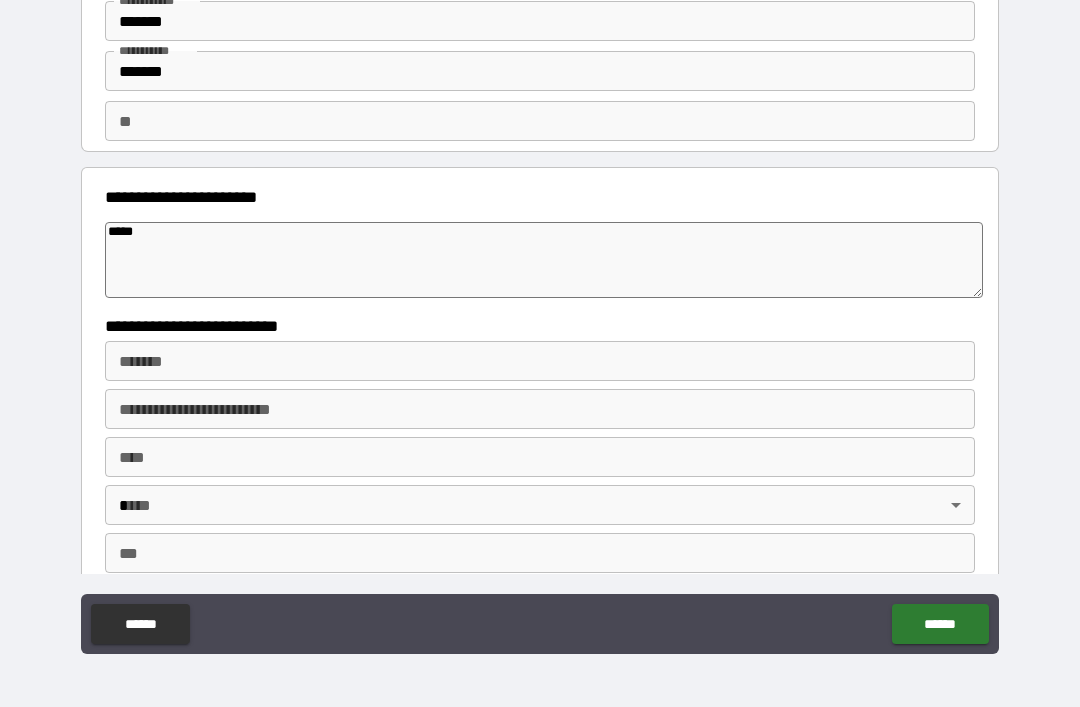 type on "****" 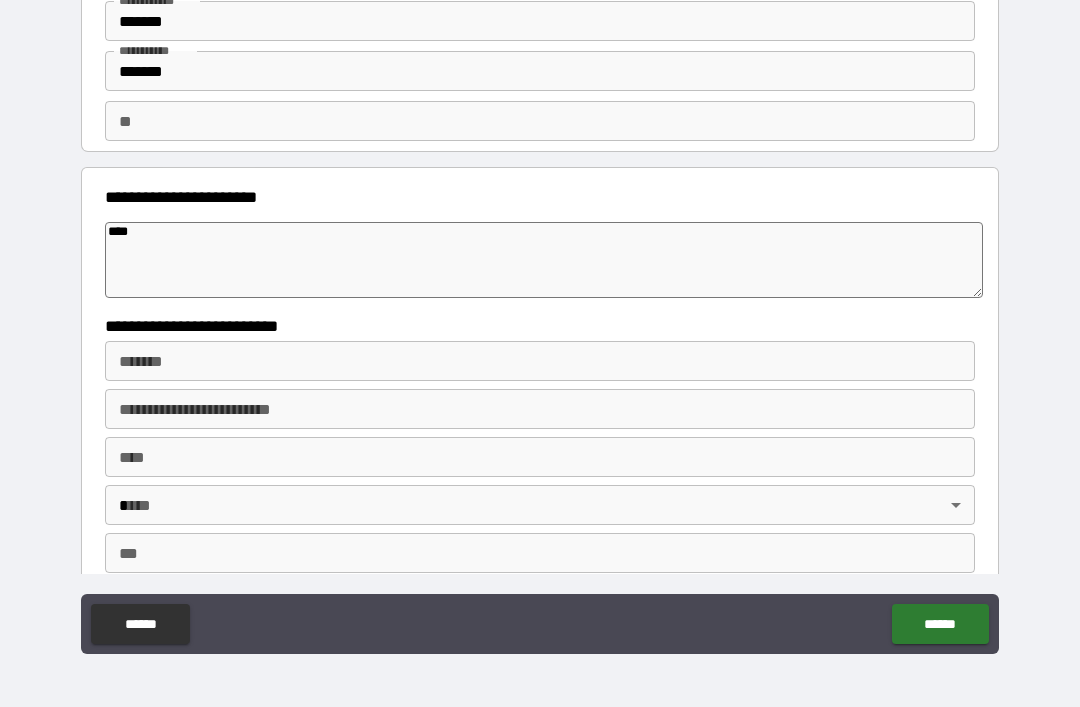 type on "*" 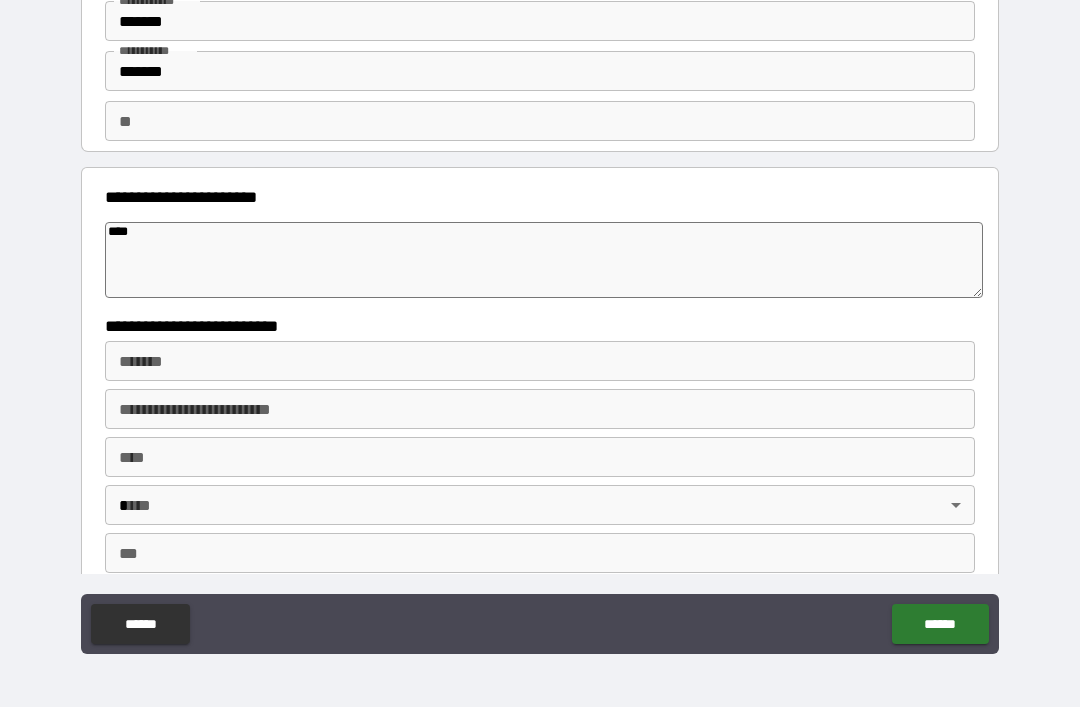 type on "*" 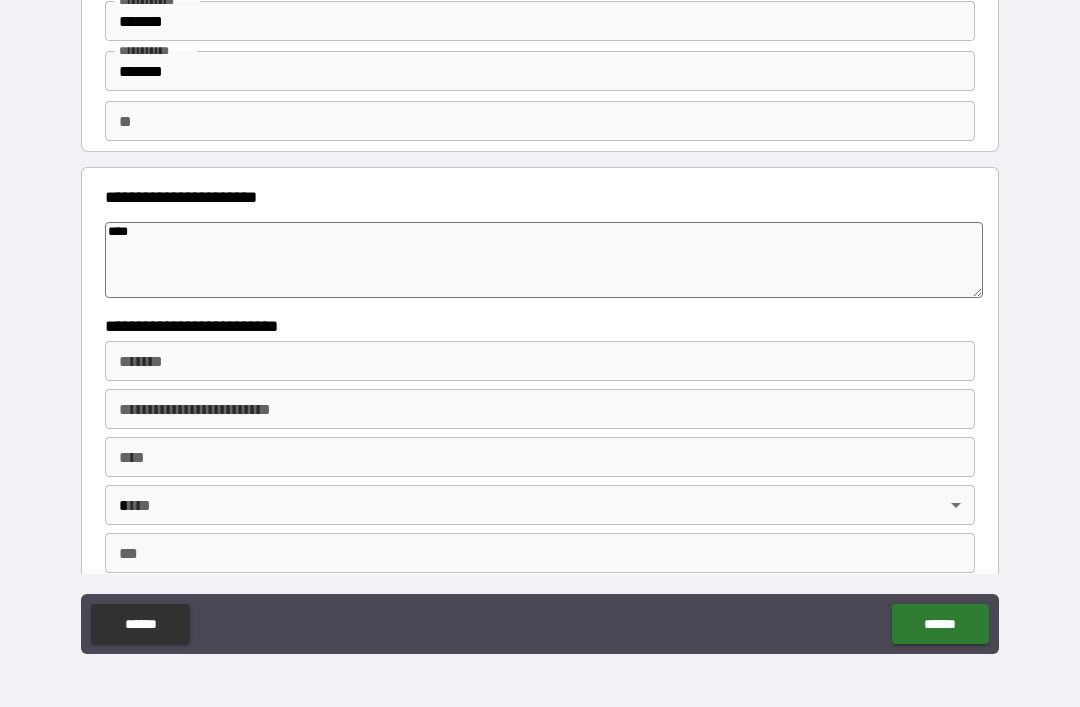 type on "*" 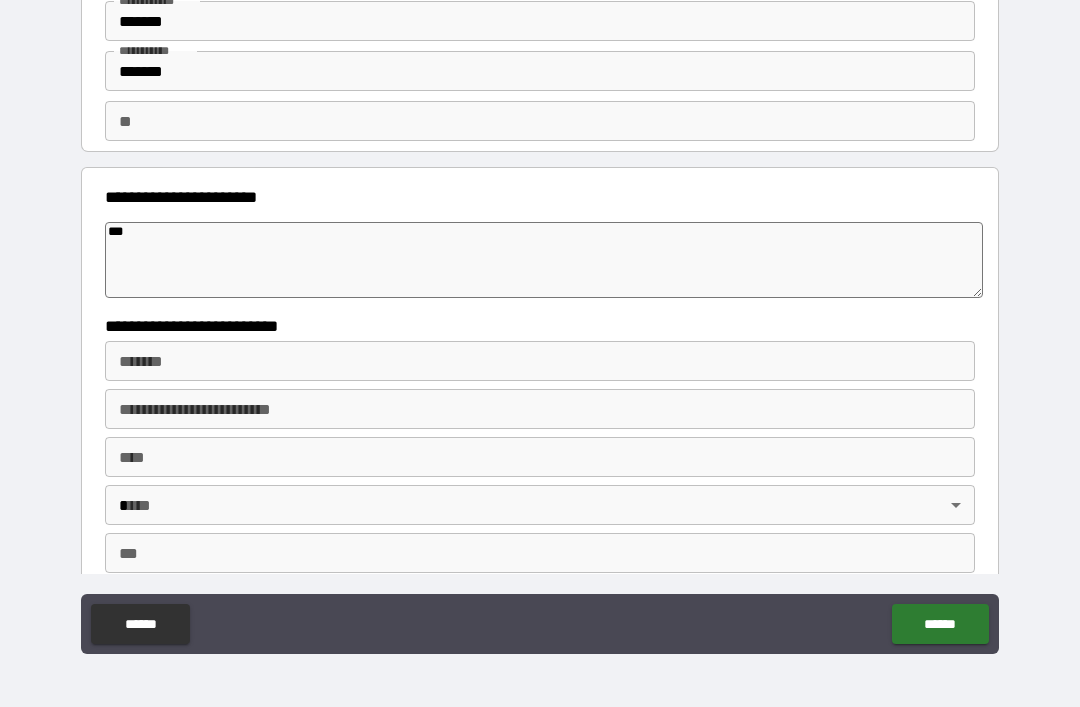 type on "*" 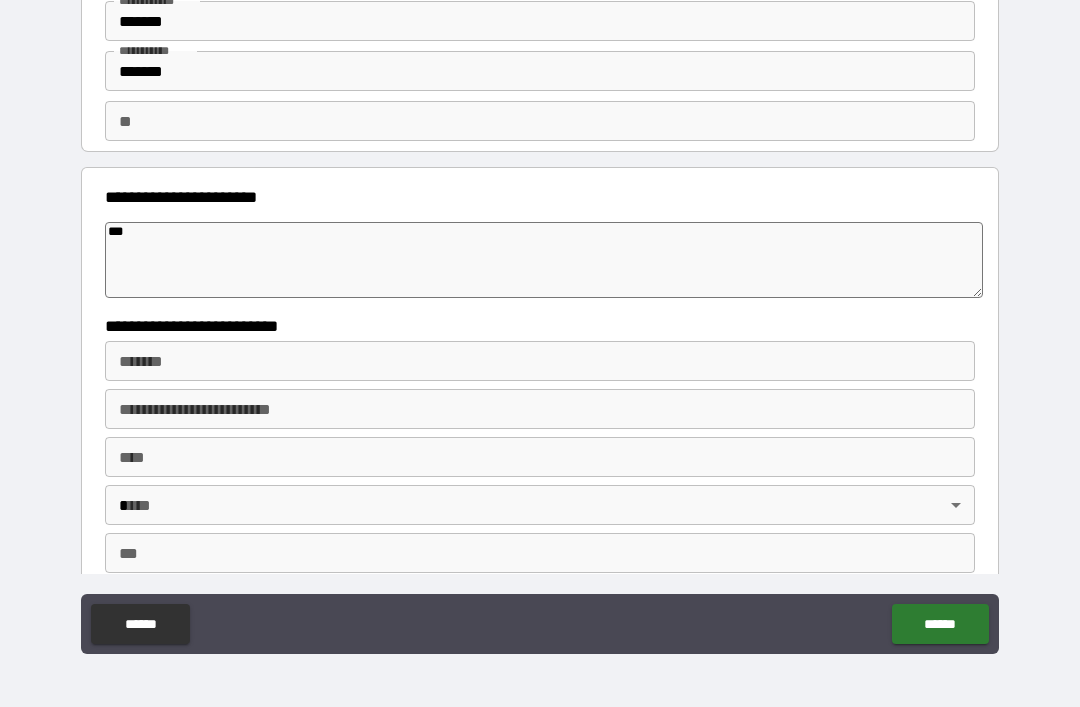 type on "**" 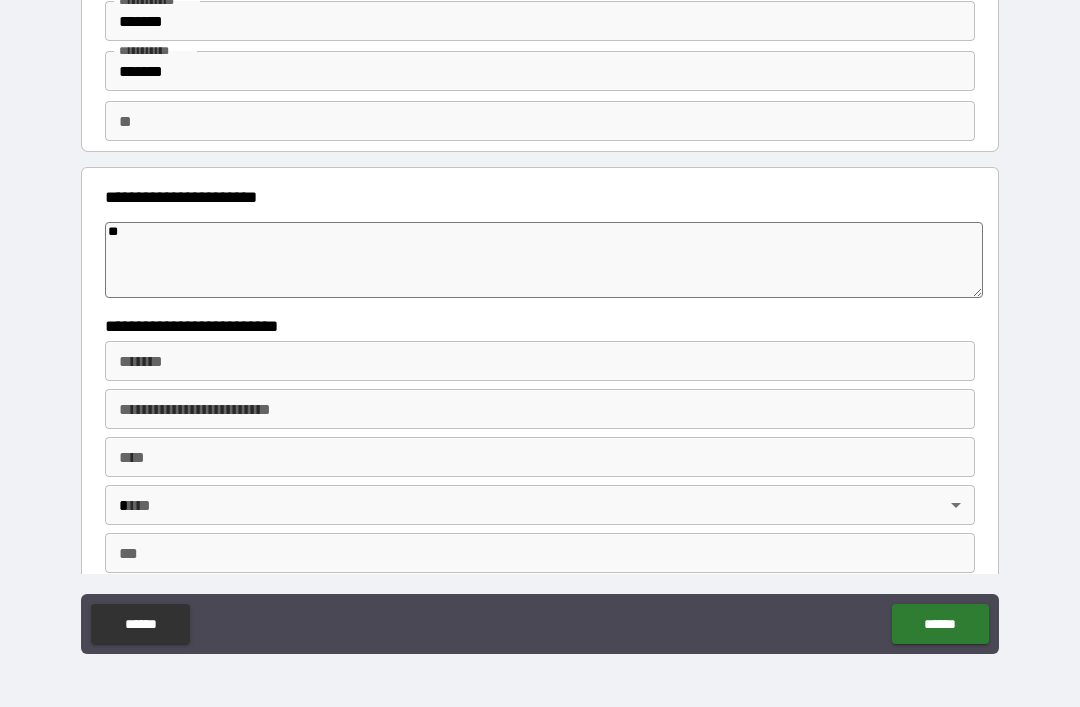 type on "*" 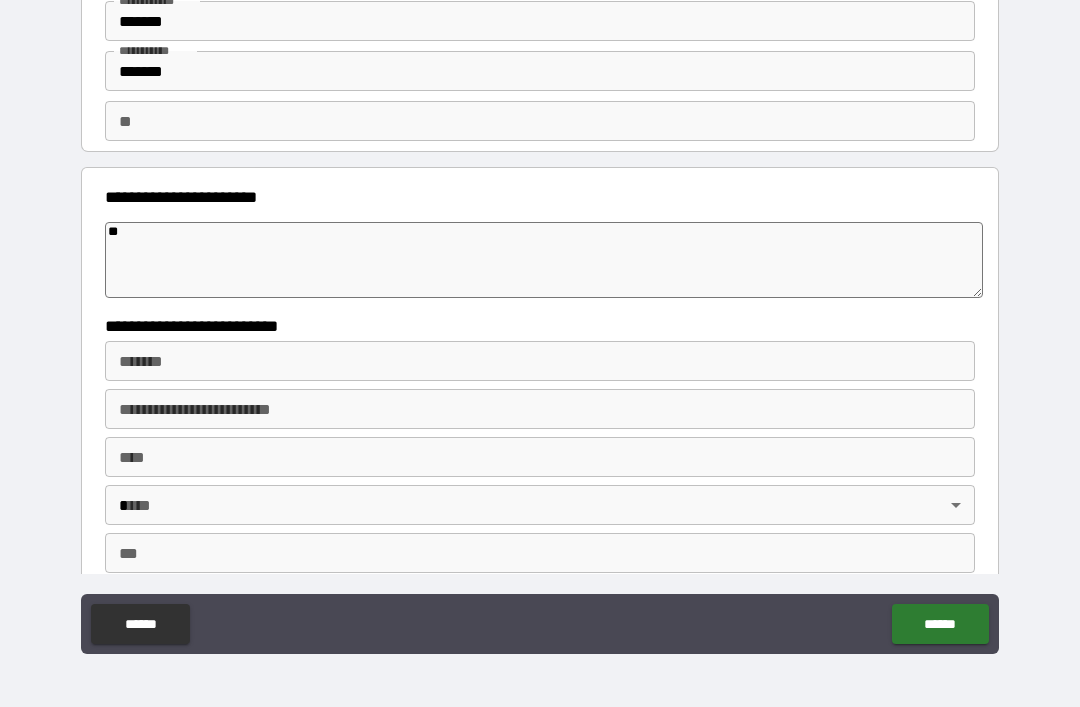 type on "*" 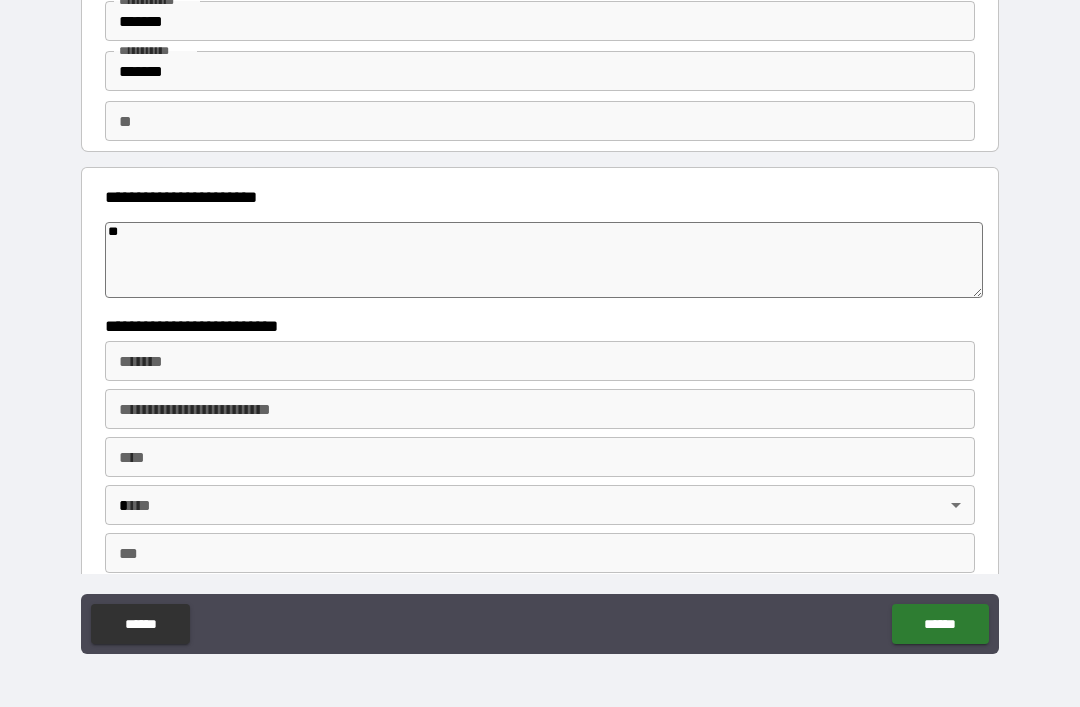 type on "*" 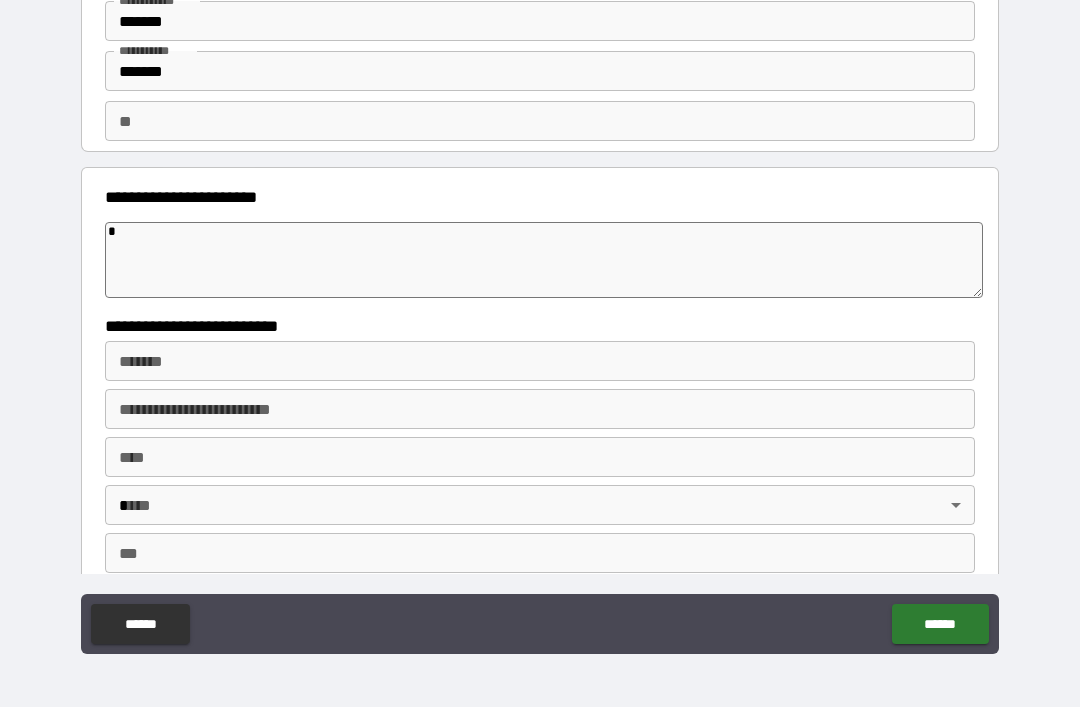 type 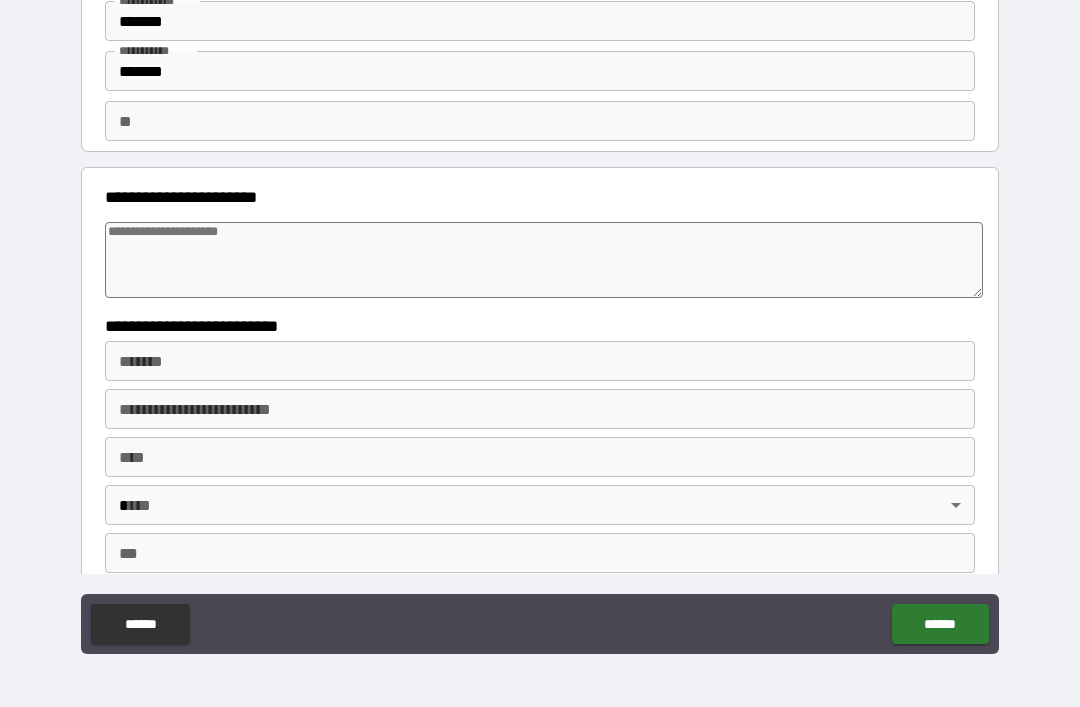 type on "*" 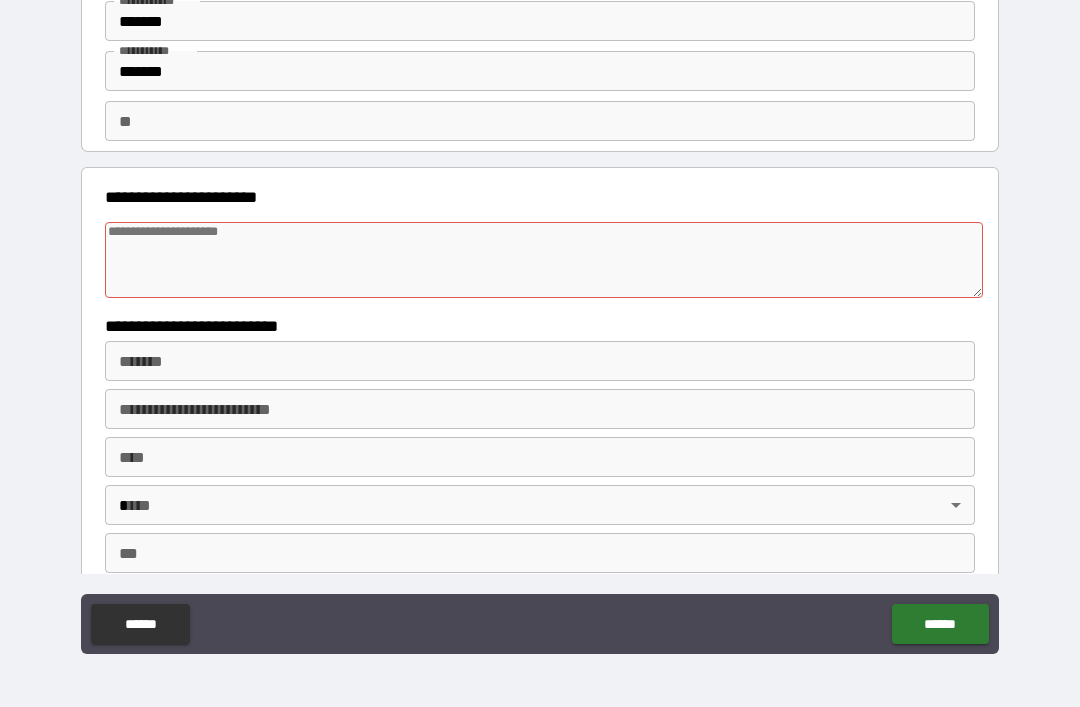 type on "*" 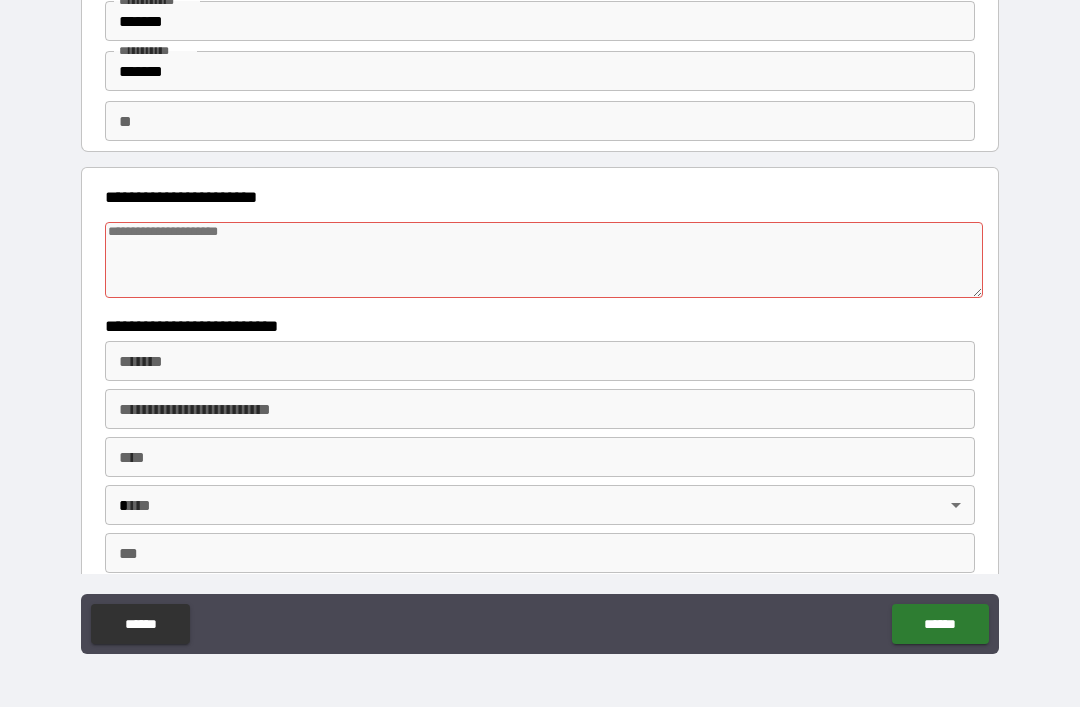 type on "*" 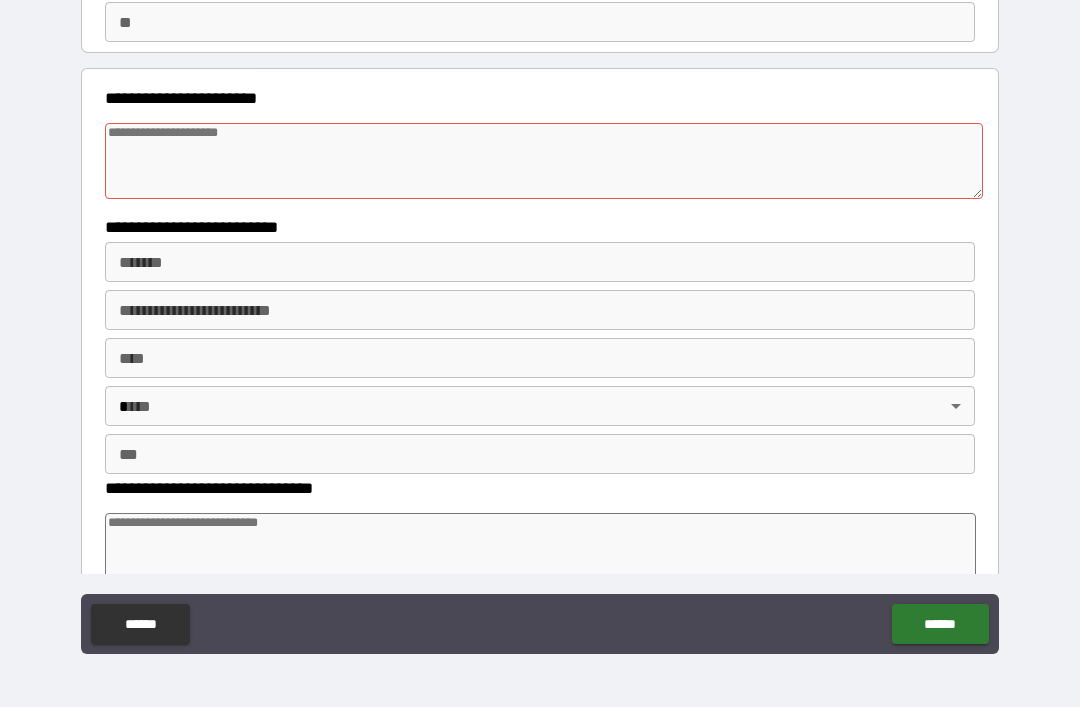 scroll, scrollTop: 175, scrollLeft: 0, axis: vertical 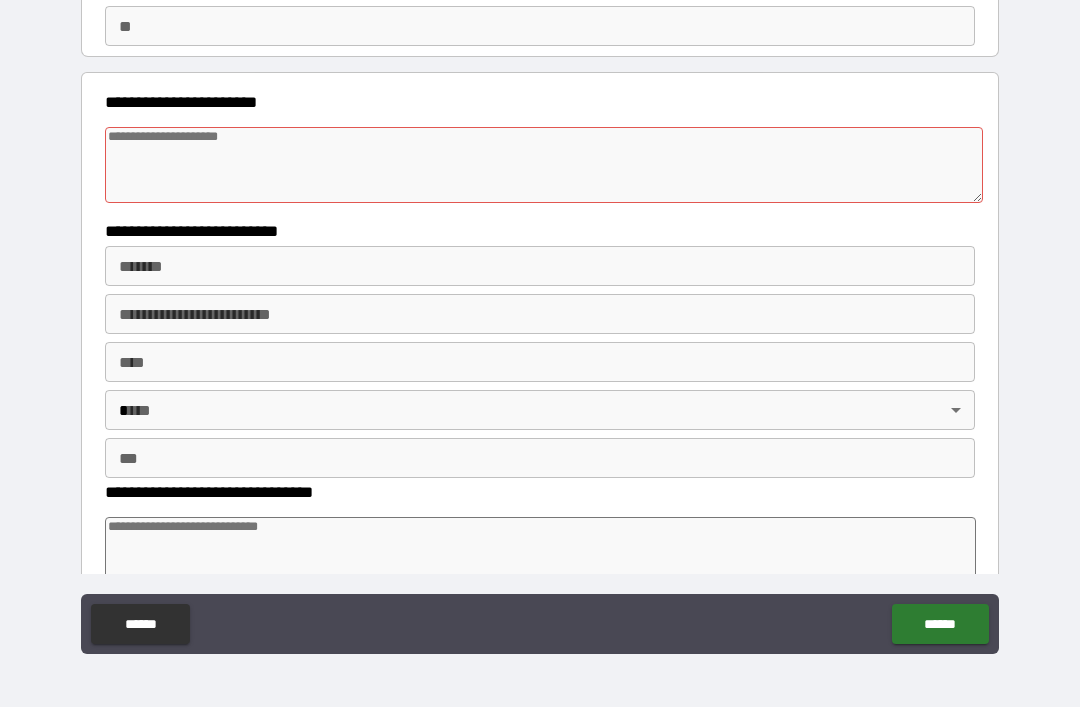 type on "*" 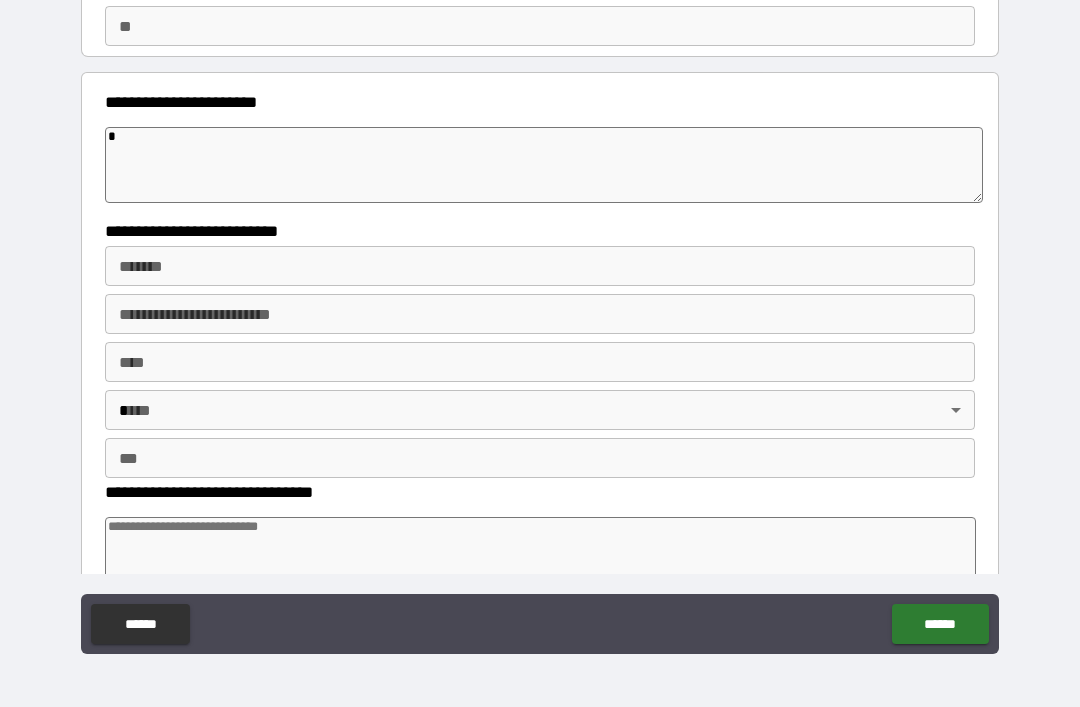 type on "*" 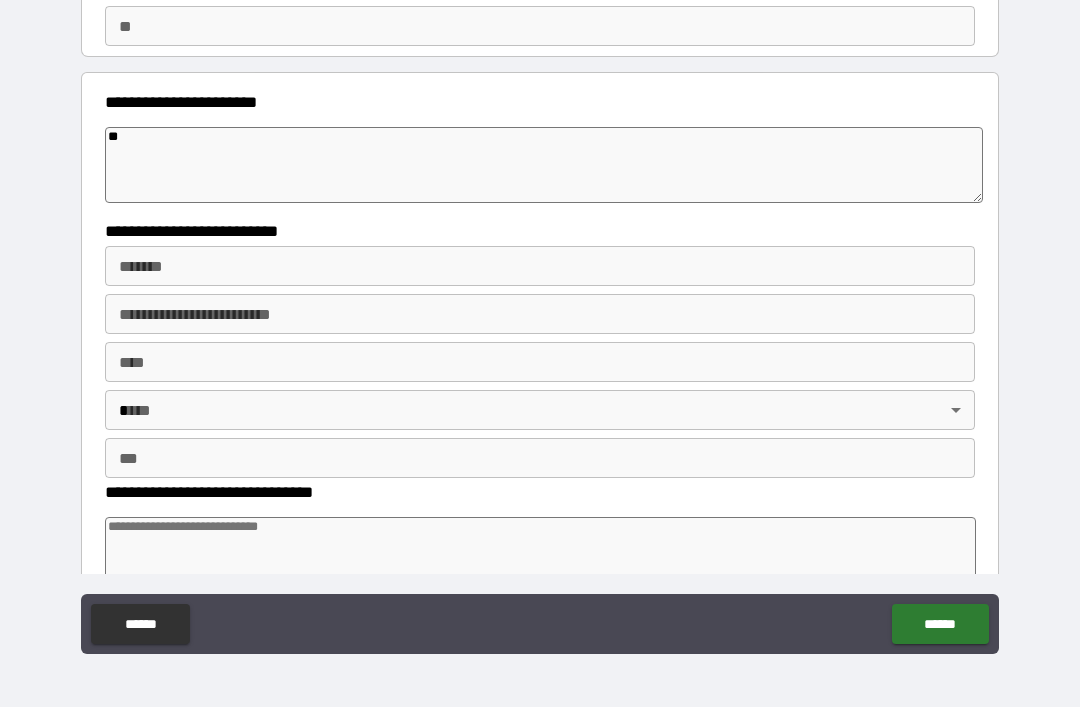 type on "*" 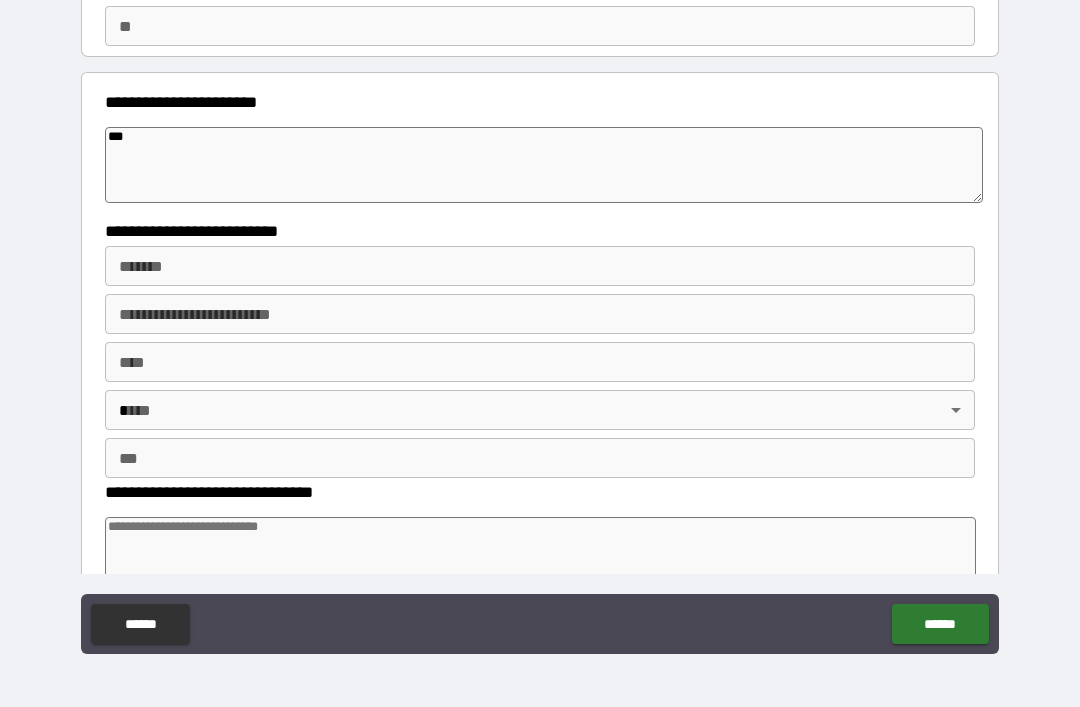 type on "*" 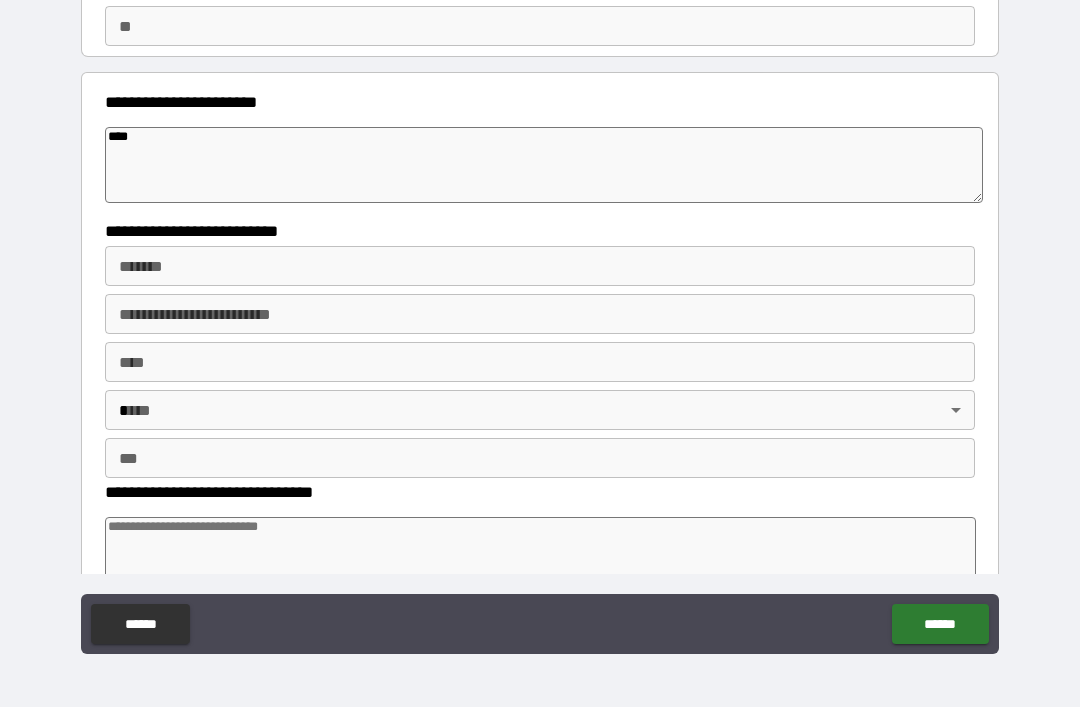 type on "*" 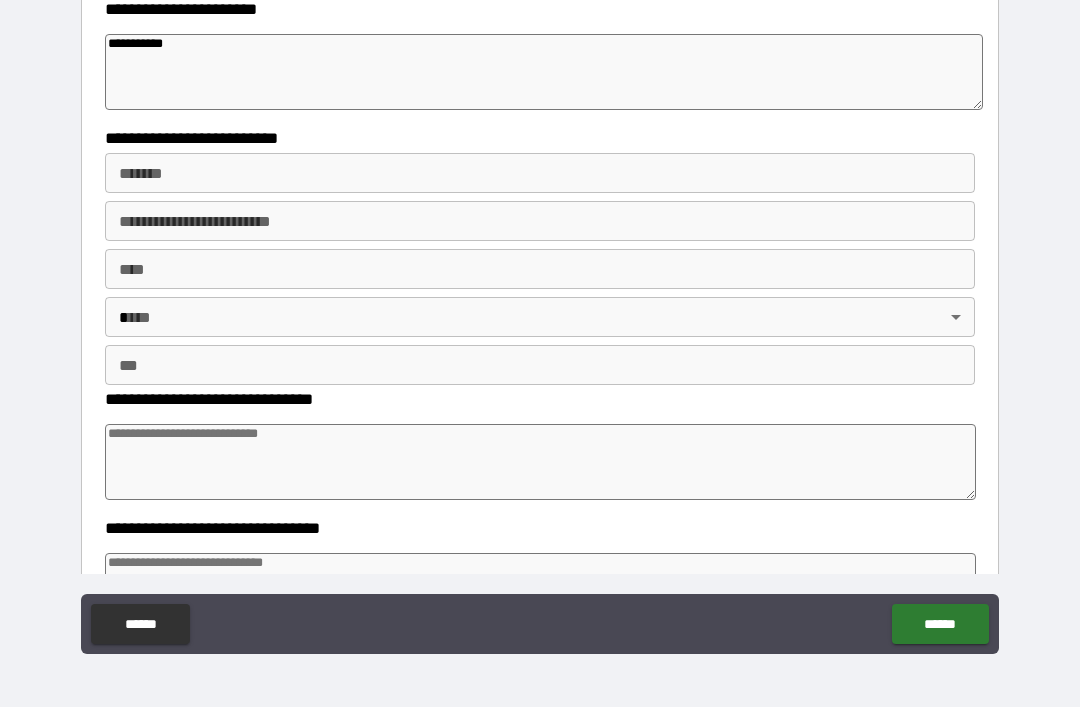 scroll, scrollTop: 269, scrollLeft: 0, axis: vertical 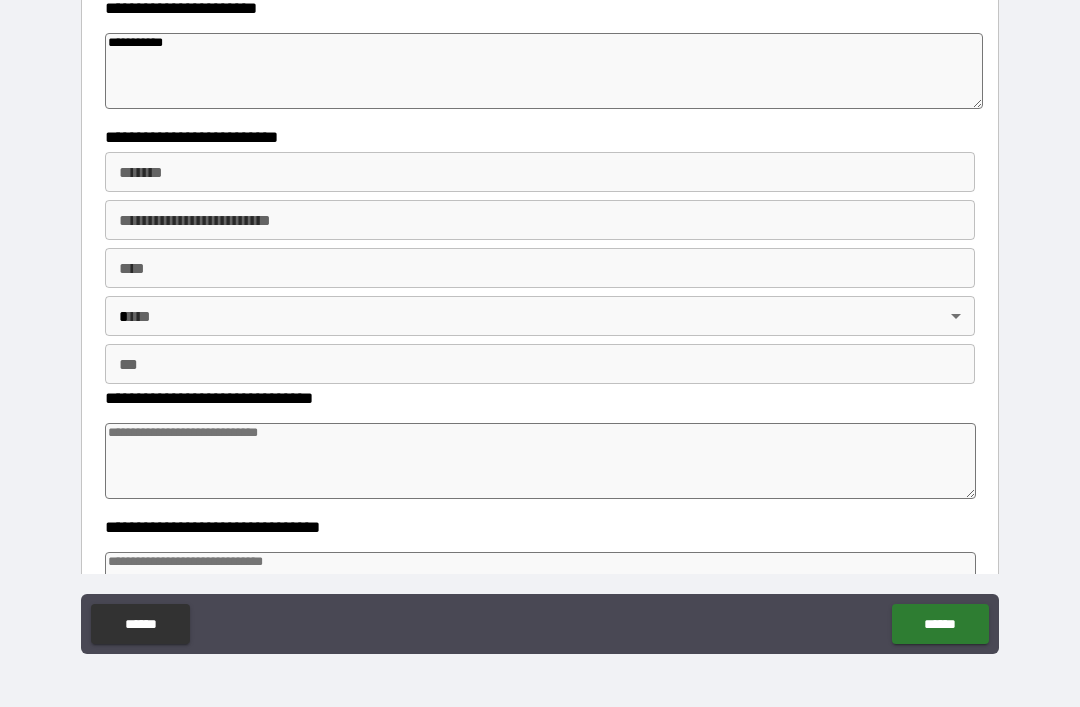 click on "******* *******" at bounding box center [540, 172] 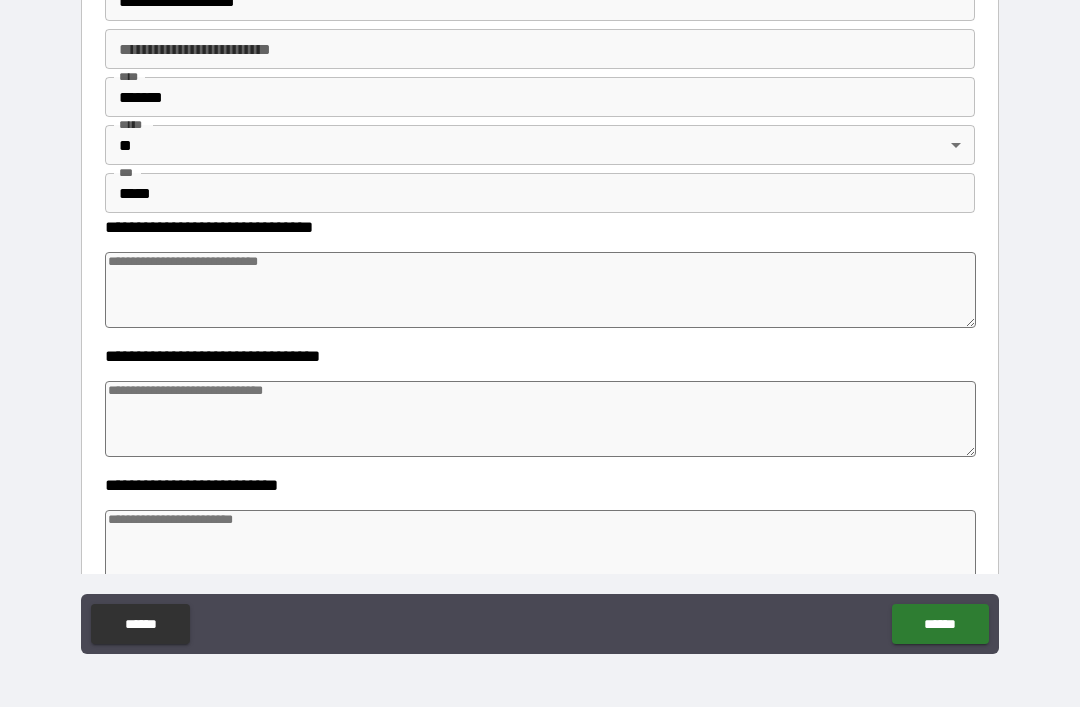 scroll, scrollTop: 452, scrollLeft: 0, axis: vertical 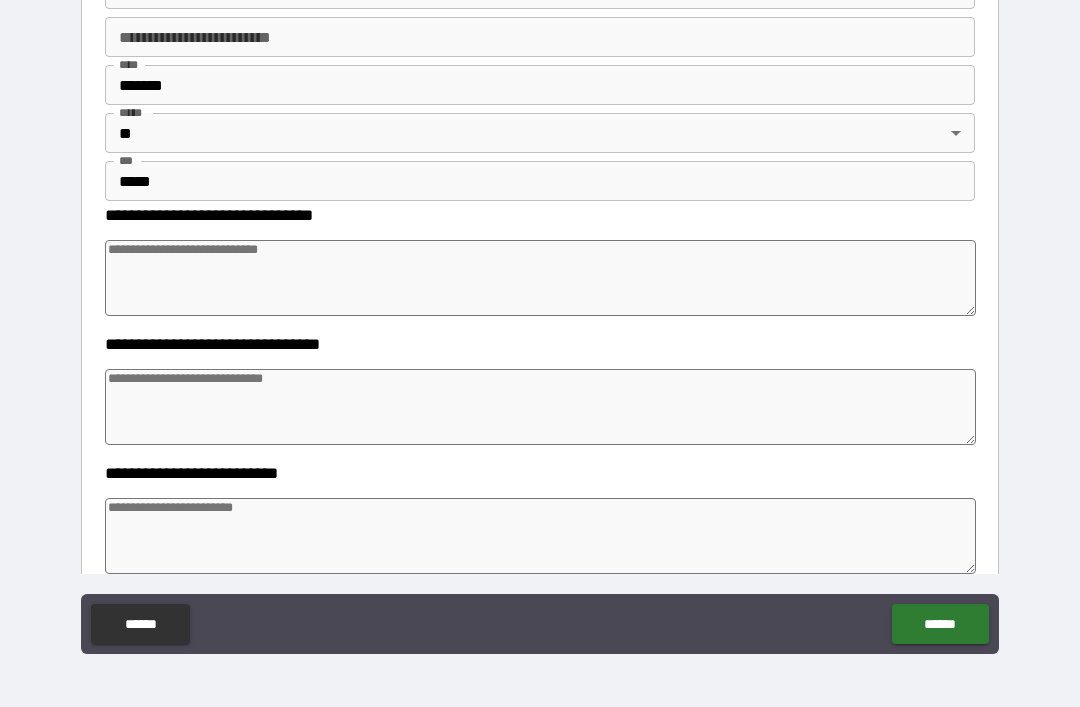 click at bounding box center [540, 278] 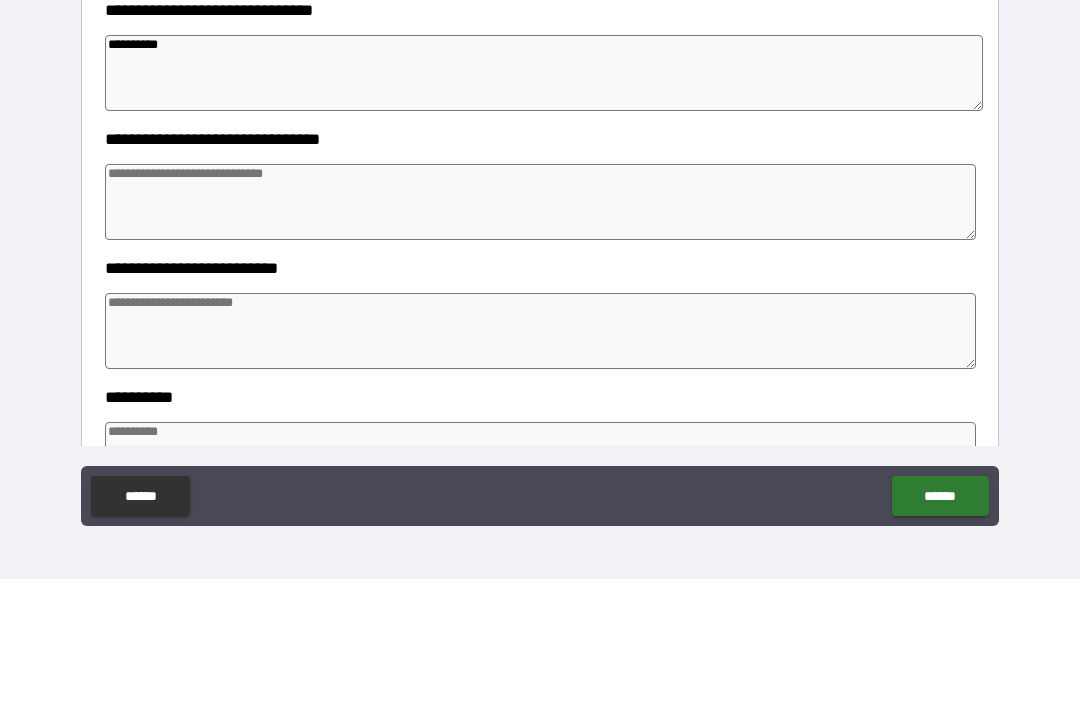 scroll, scrollTop: 540, scrollLeft: 0, axis: vertical 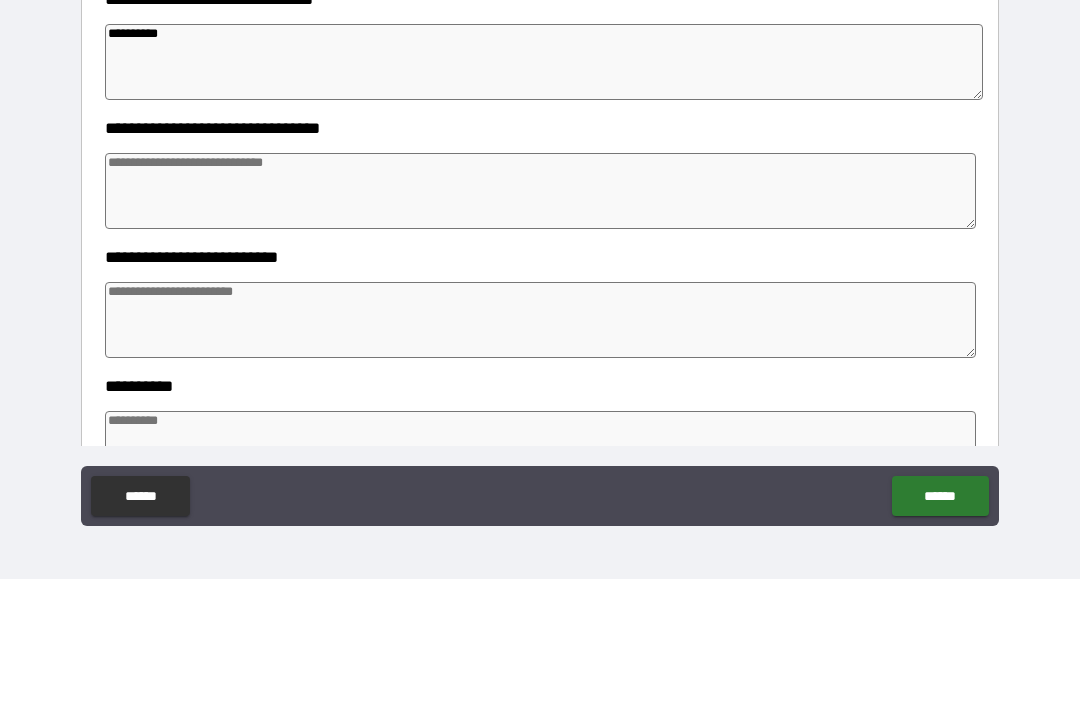 click at bounding box center (540, 319) 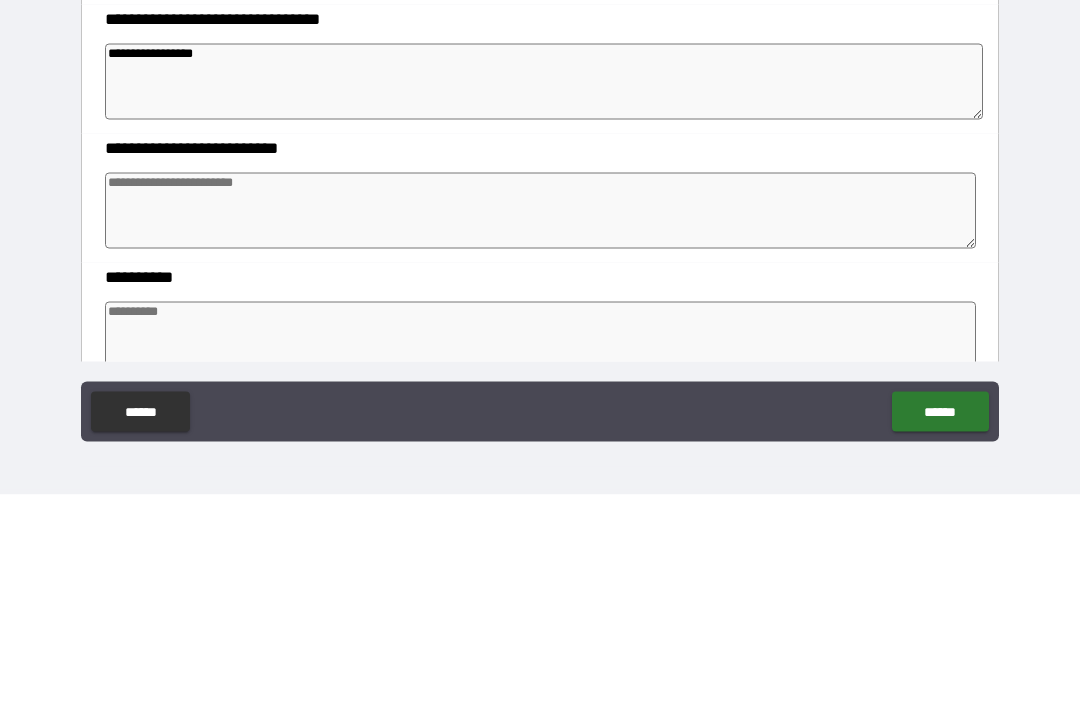 scroll, scrollTop: 569, scrollLeft: 0, axis: vertical 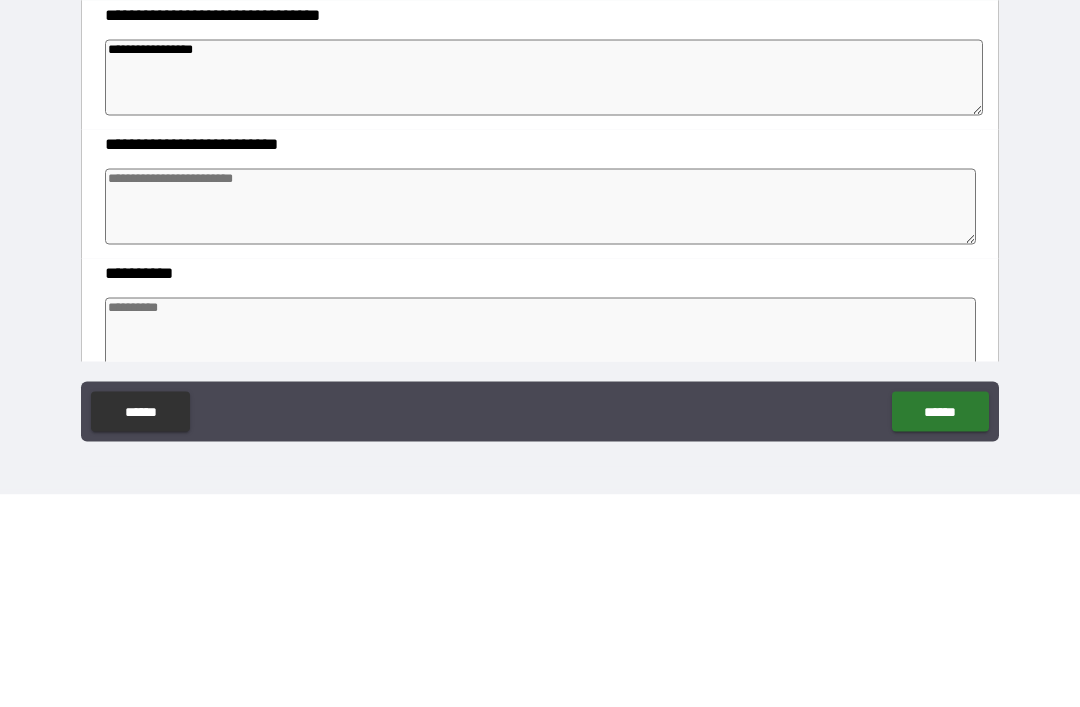 click at bounding box center (540, 419) 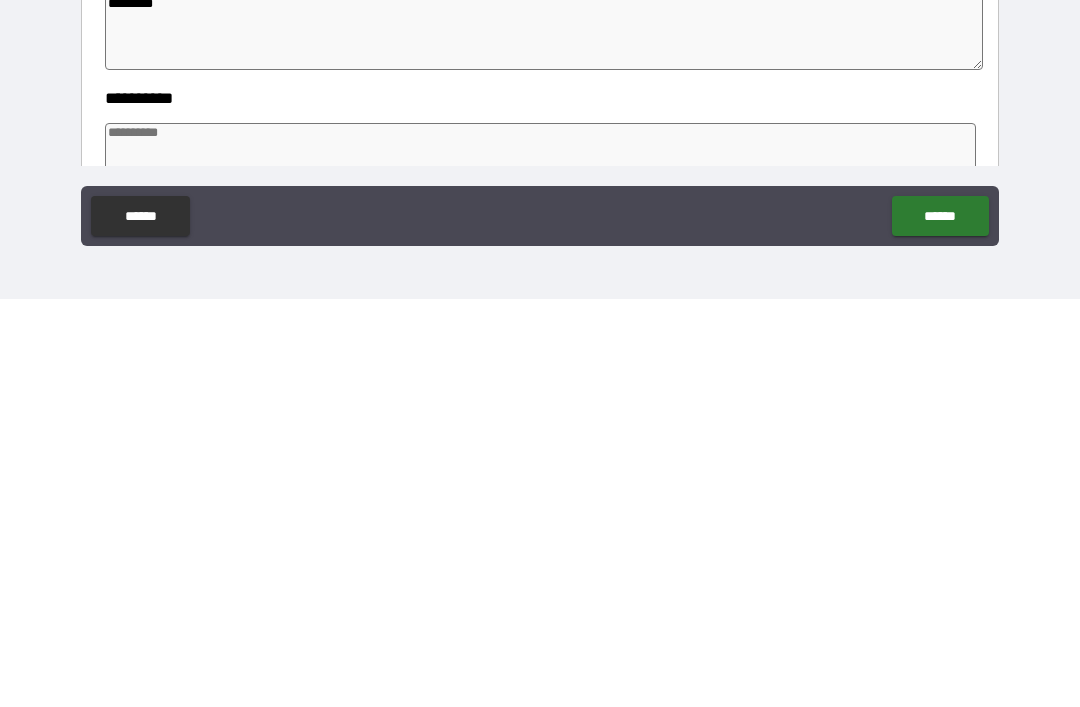 scroll, scrollTop: 529, scrollLeft: 0, axis: vertical 